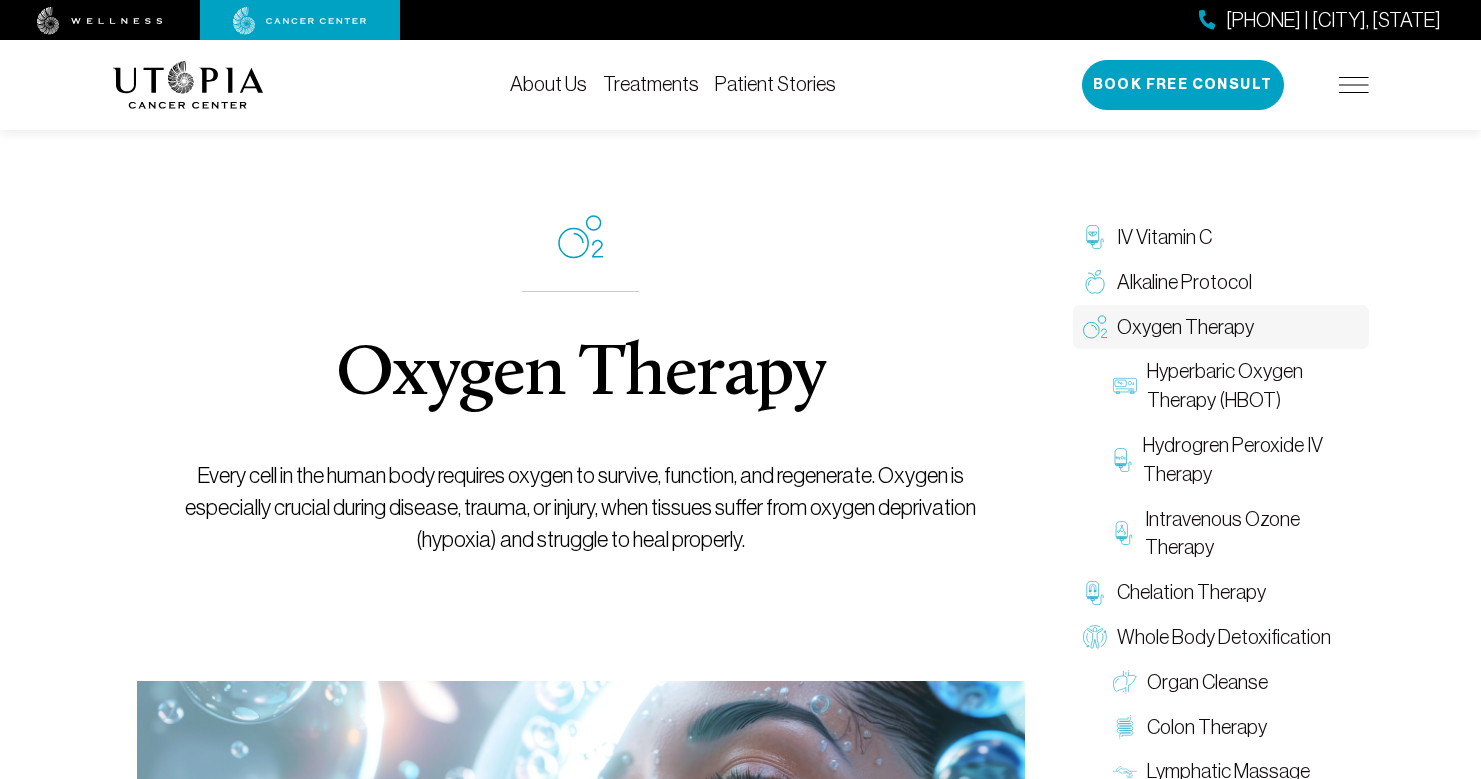 scroll, scrollTop: 0, scrollLeft: 0, axis: both 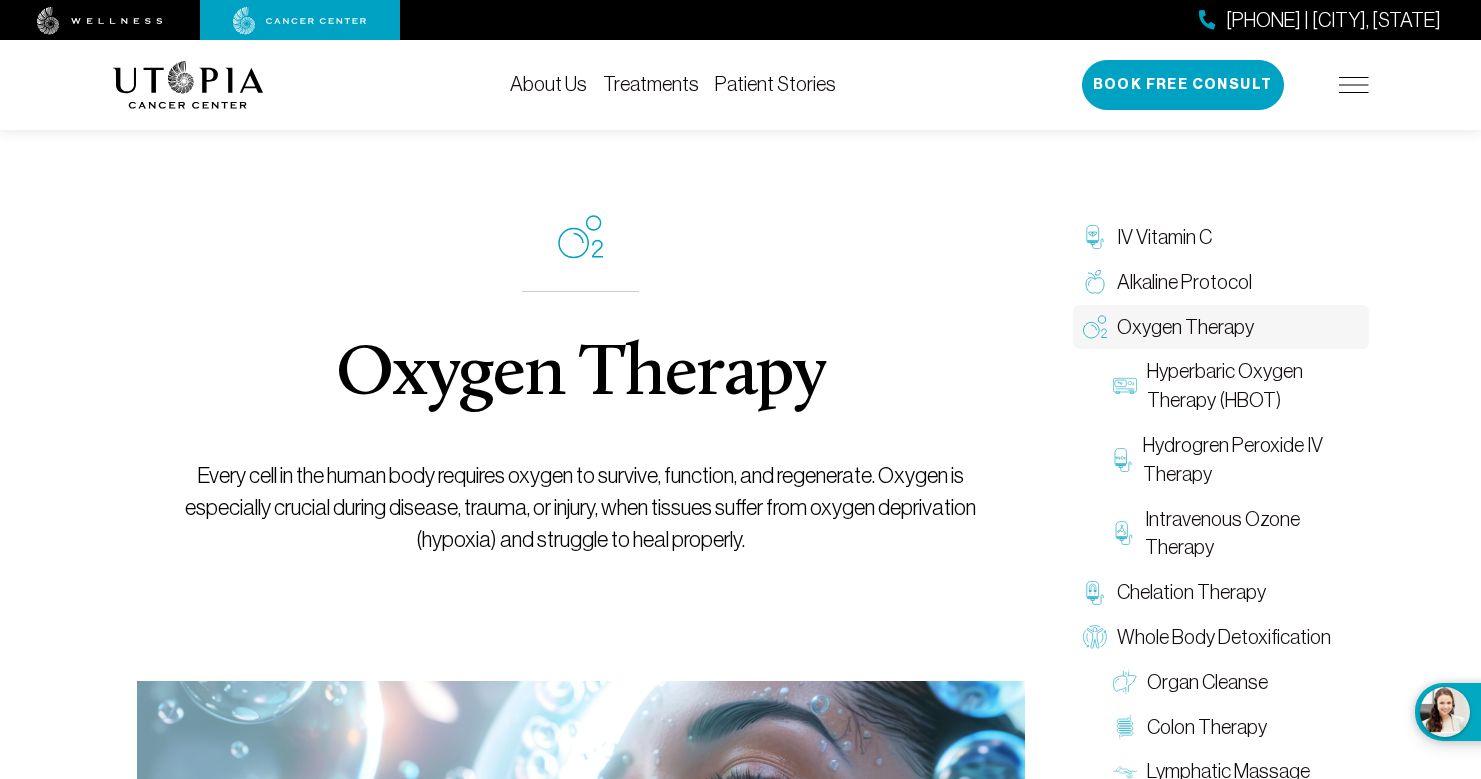 click at bounding box center [1354, 85] 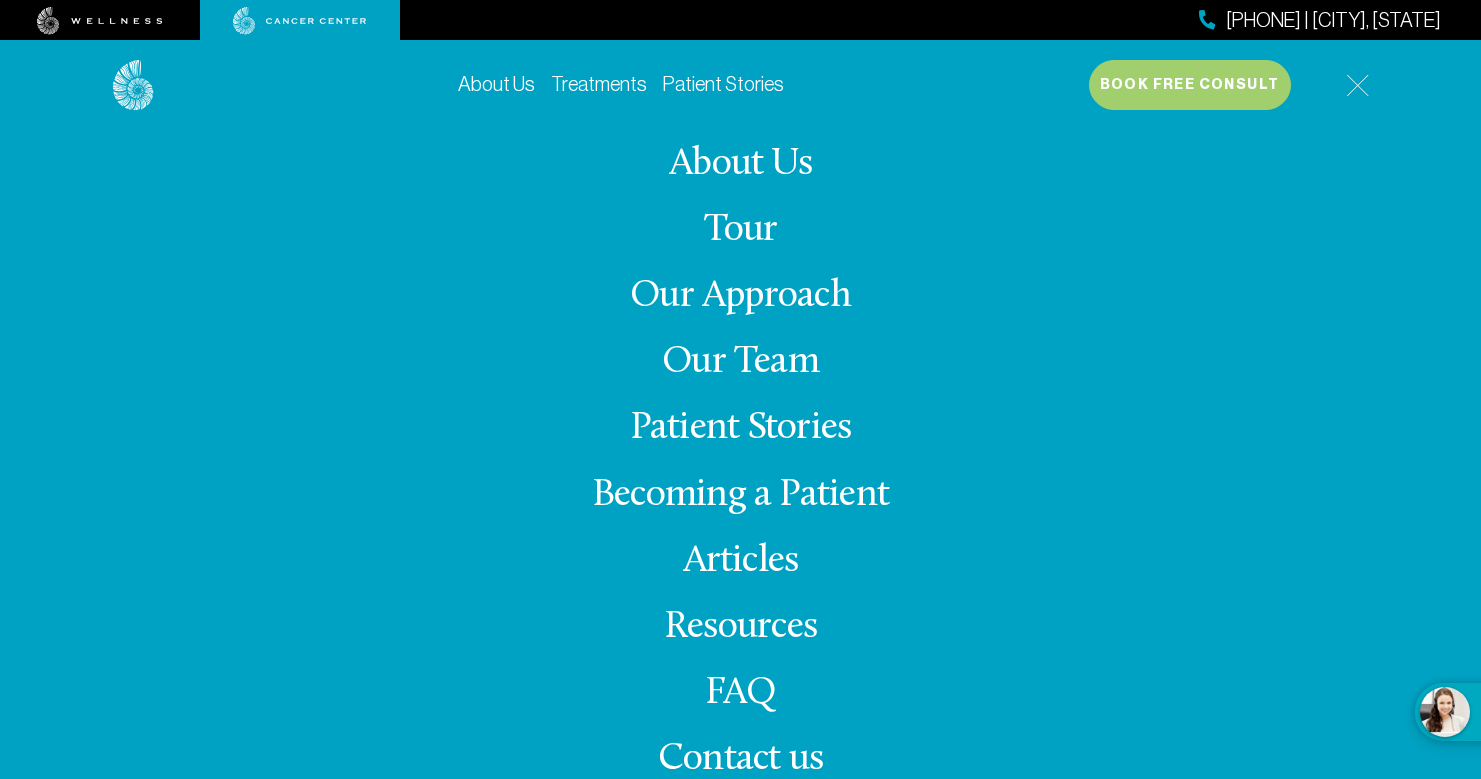 click on "FAQ" at bounding box center [741, 693] 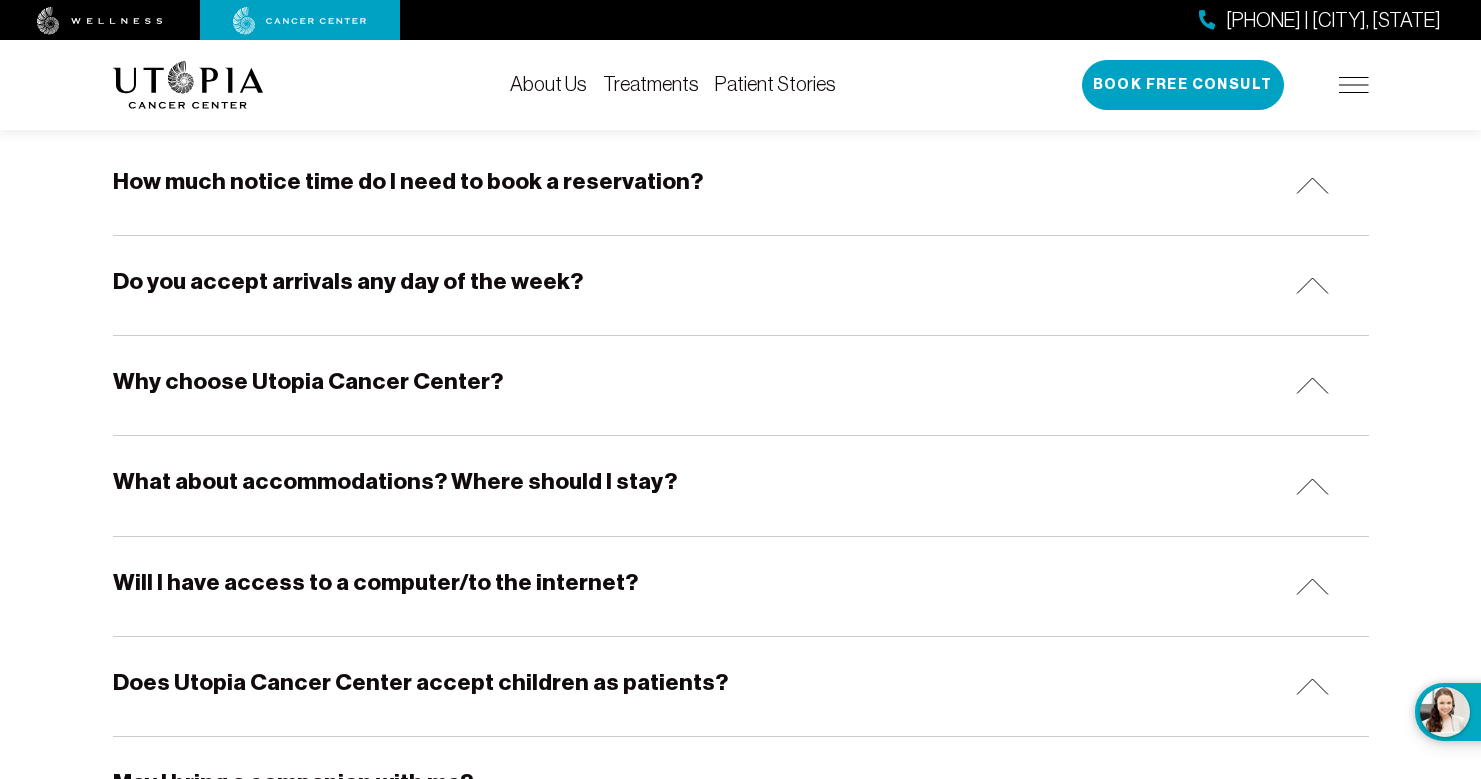 scroll, scrollTop: 406, scrollLeft: 0, axis: vertical 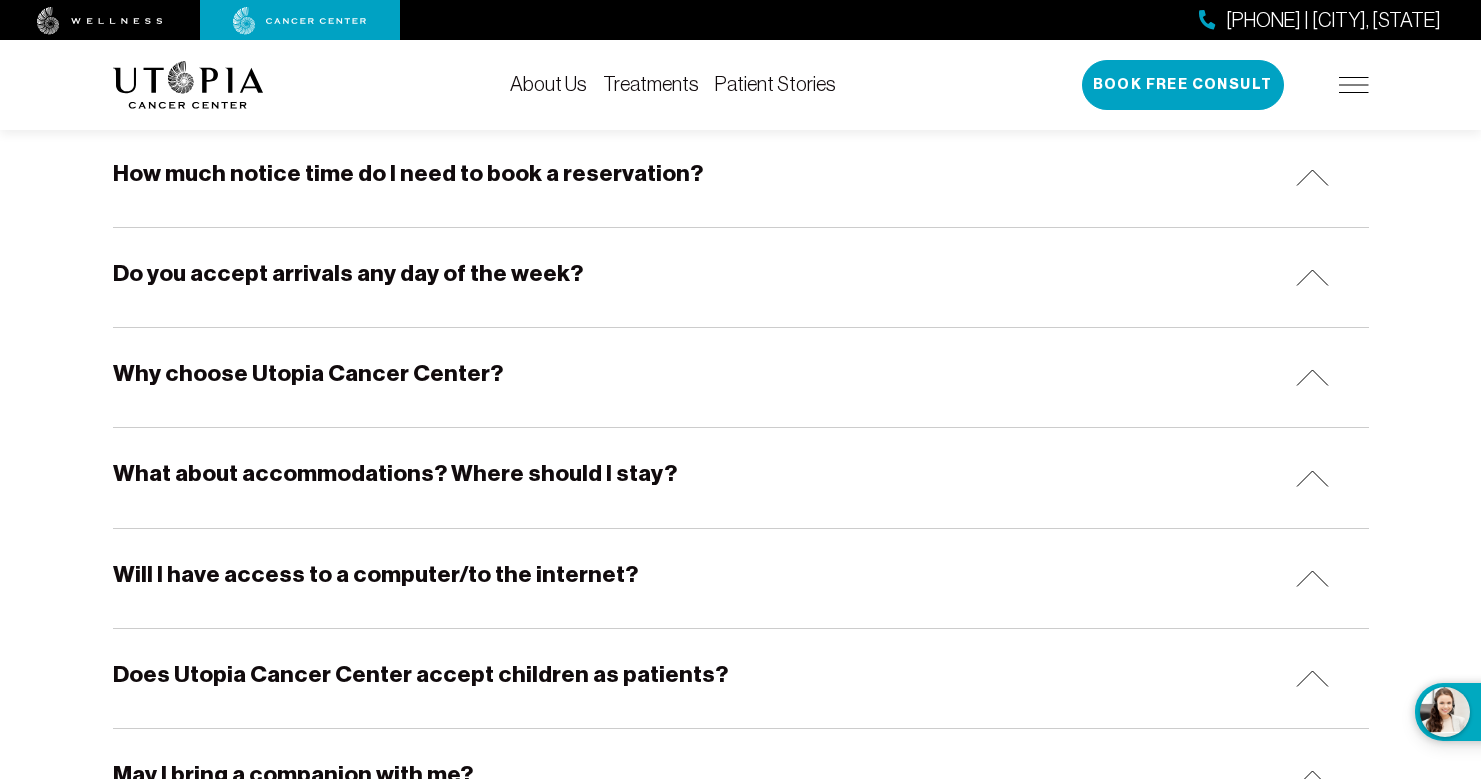 click at bounding box center [1312, 377] 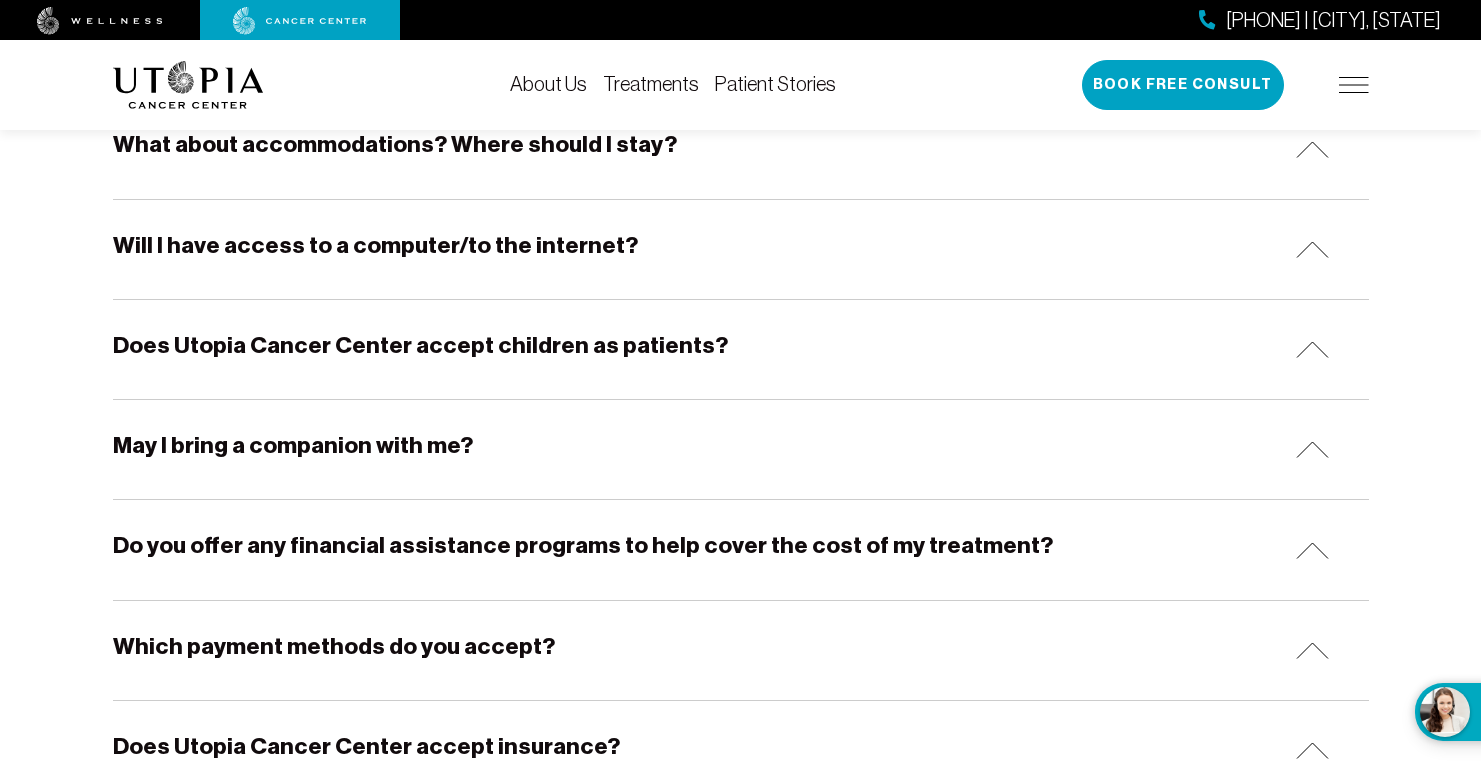 scroll, scrollTop: 882, scrollLeft: 0, axis: vertical 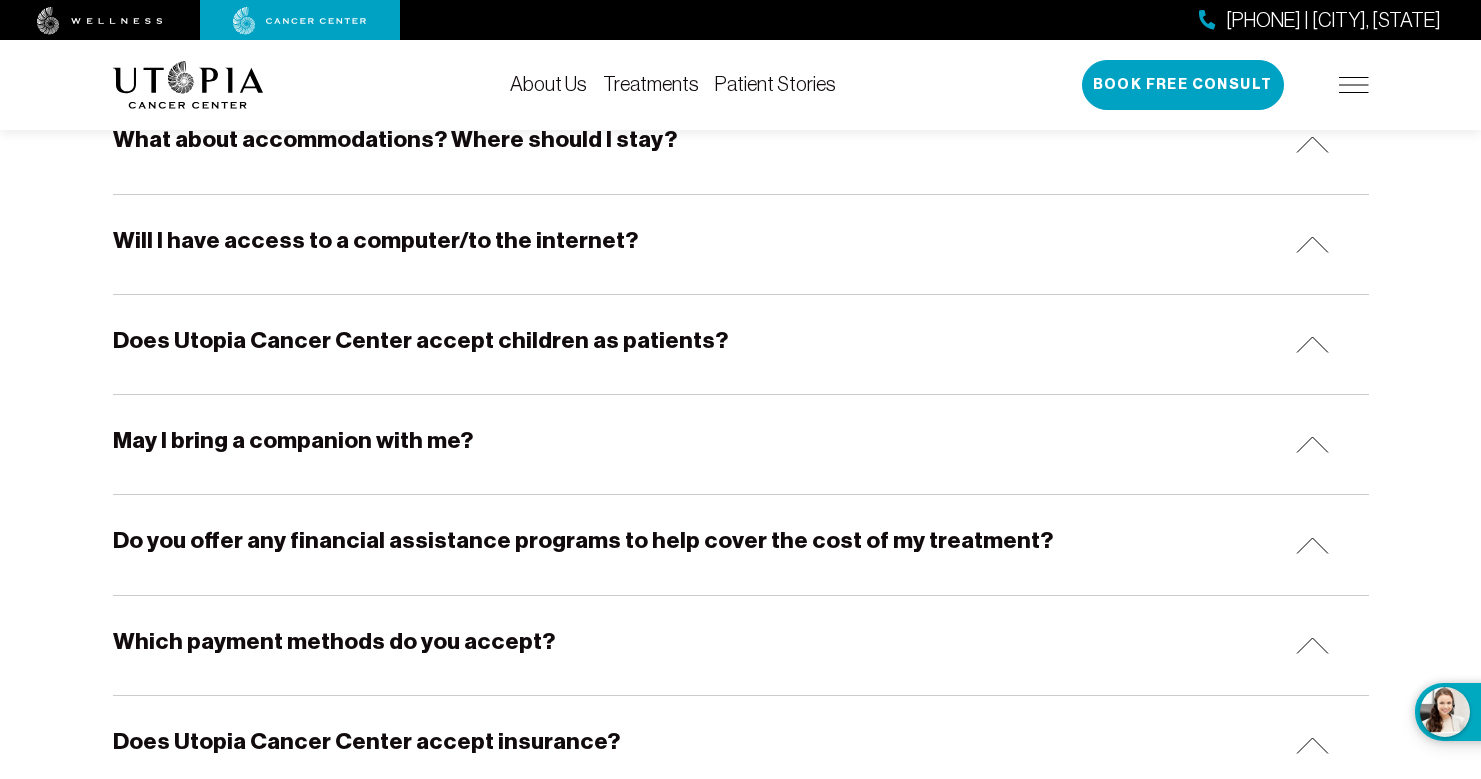 click at bounding box center [1312, 444] 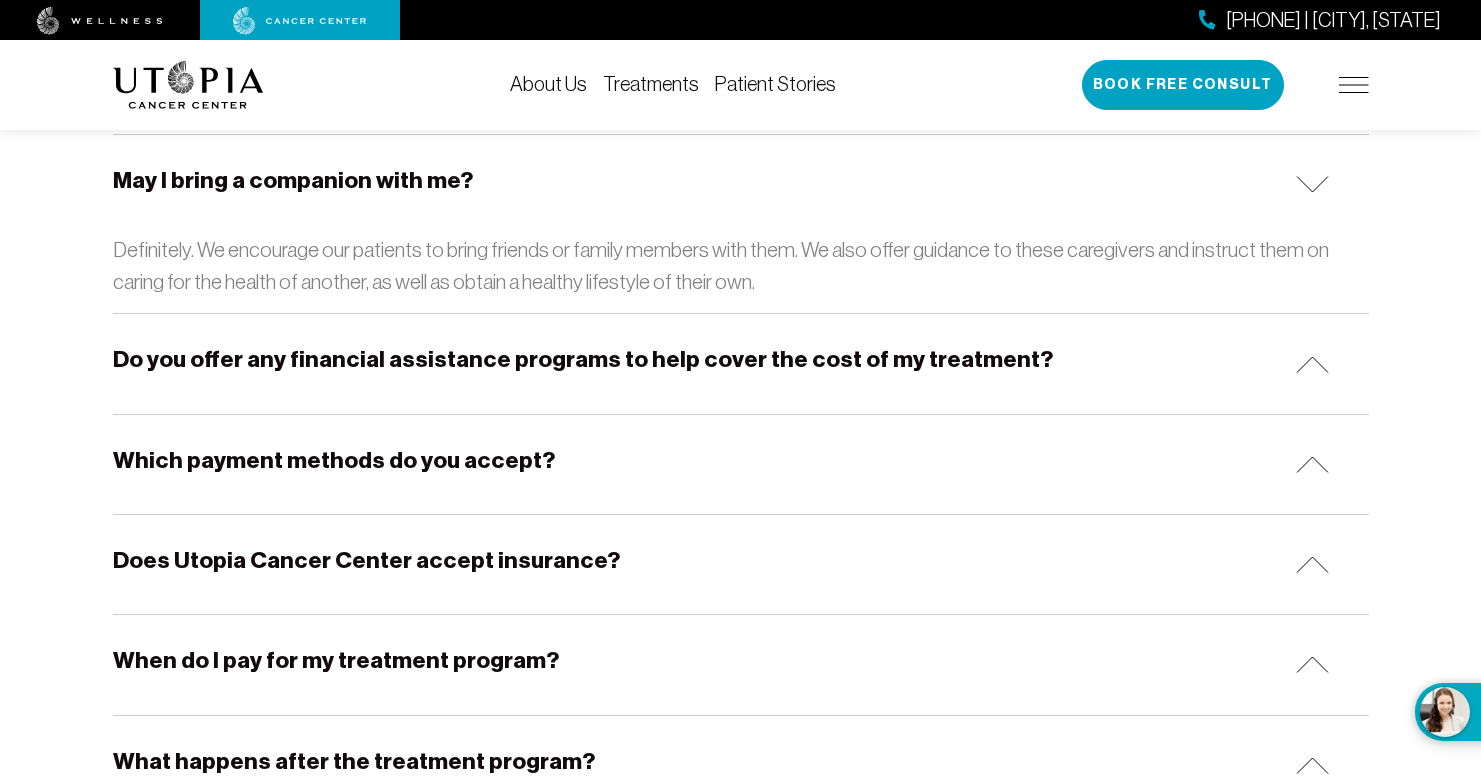 scroll, scrollTop: 1152, scrollLeft: 0, axis: vertical 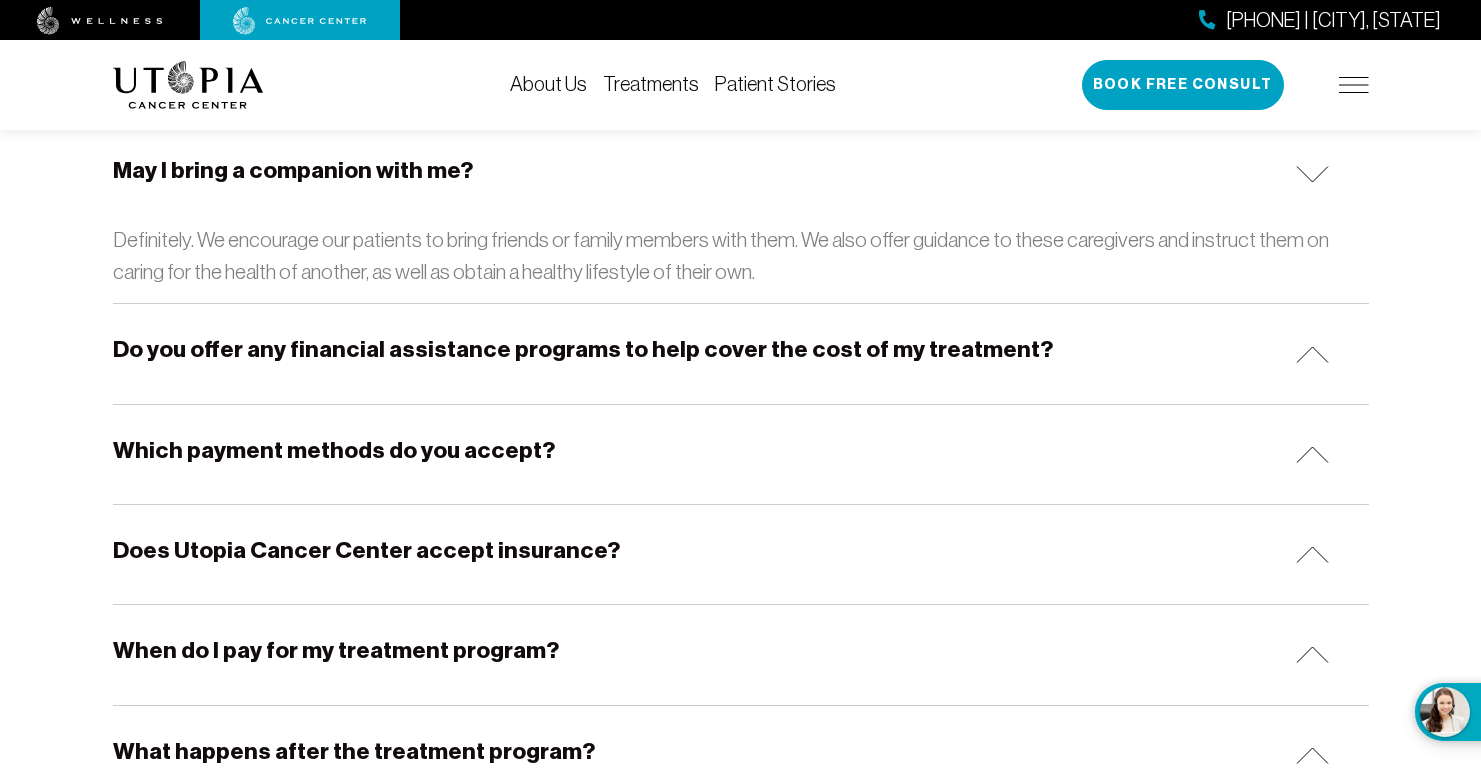 click at bounding box center [1312, 354] 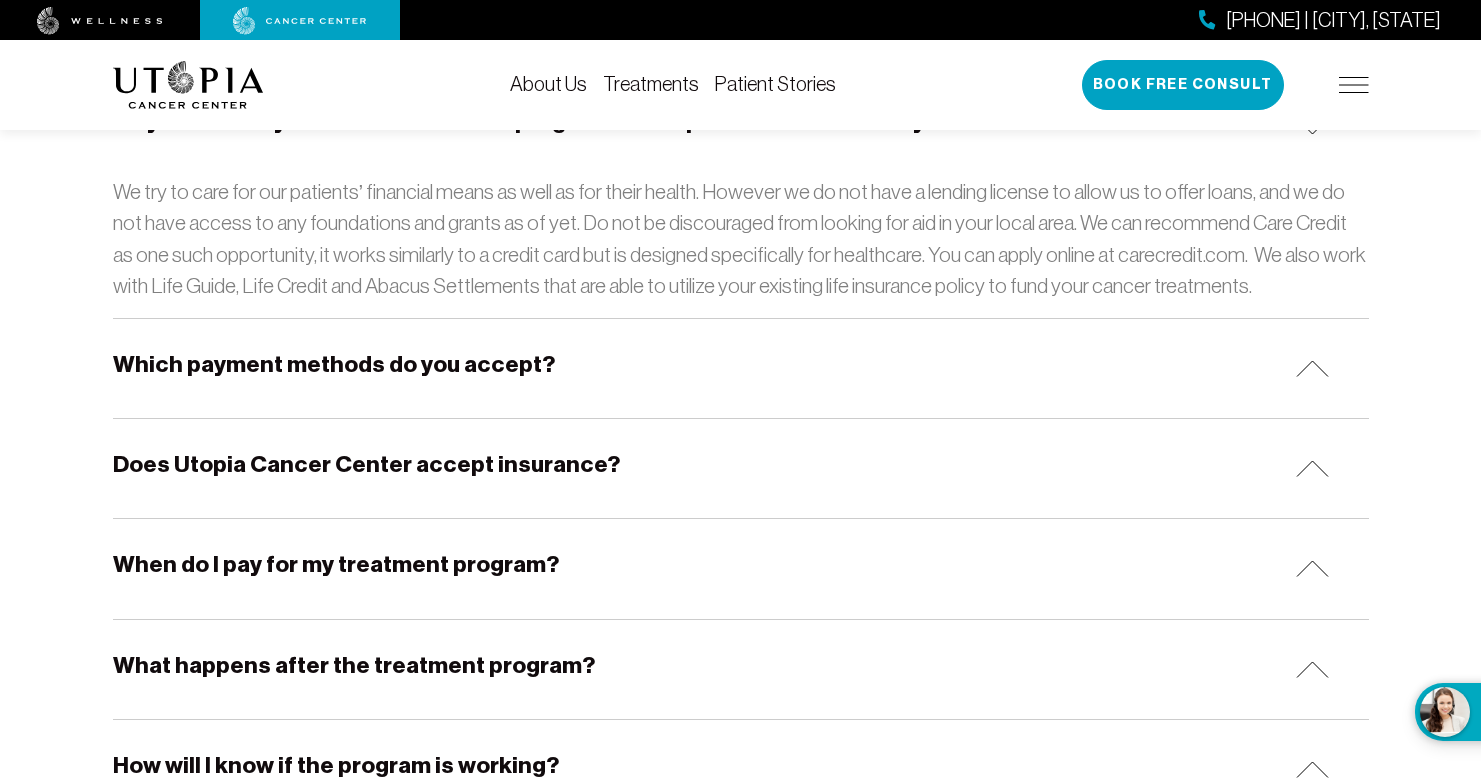 scroll, scrollTop: 1385, scrollLeft: 0, axis: vertical 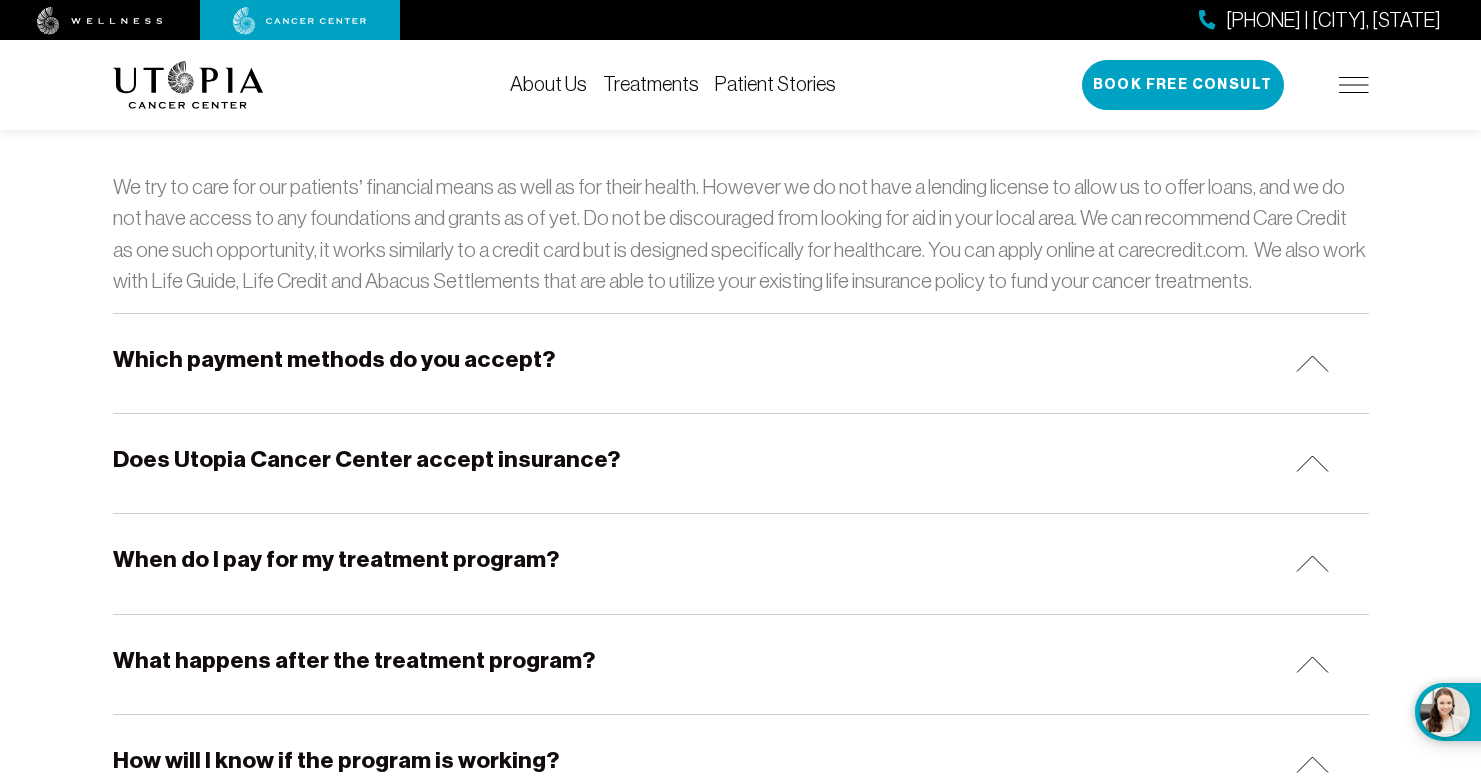 click at bounding box center [1312, 563] 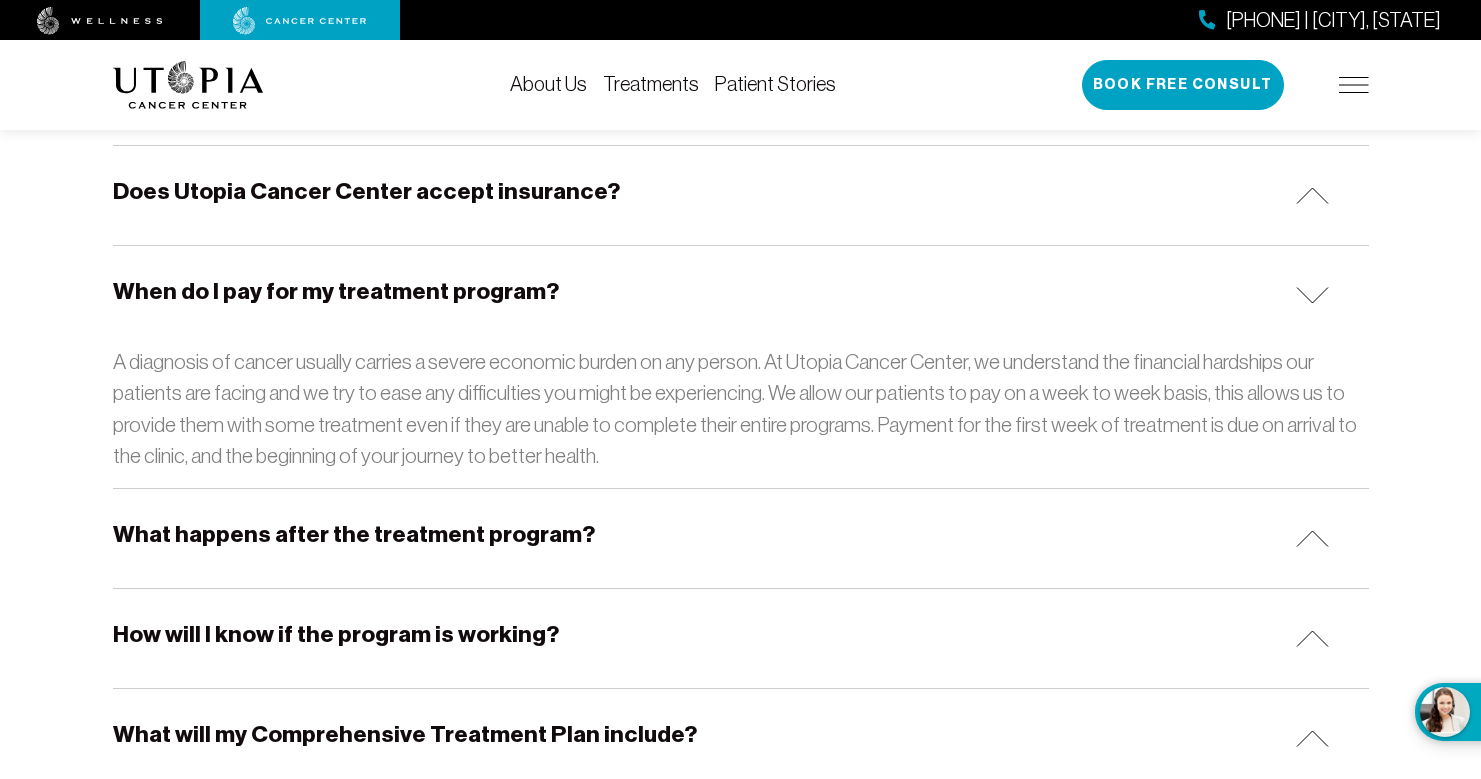 scroll, scrollTop: 1662, scrollLeft: 0, axis: vertical 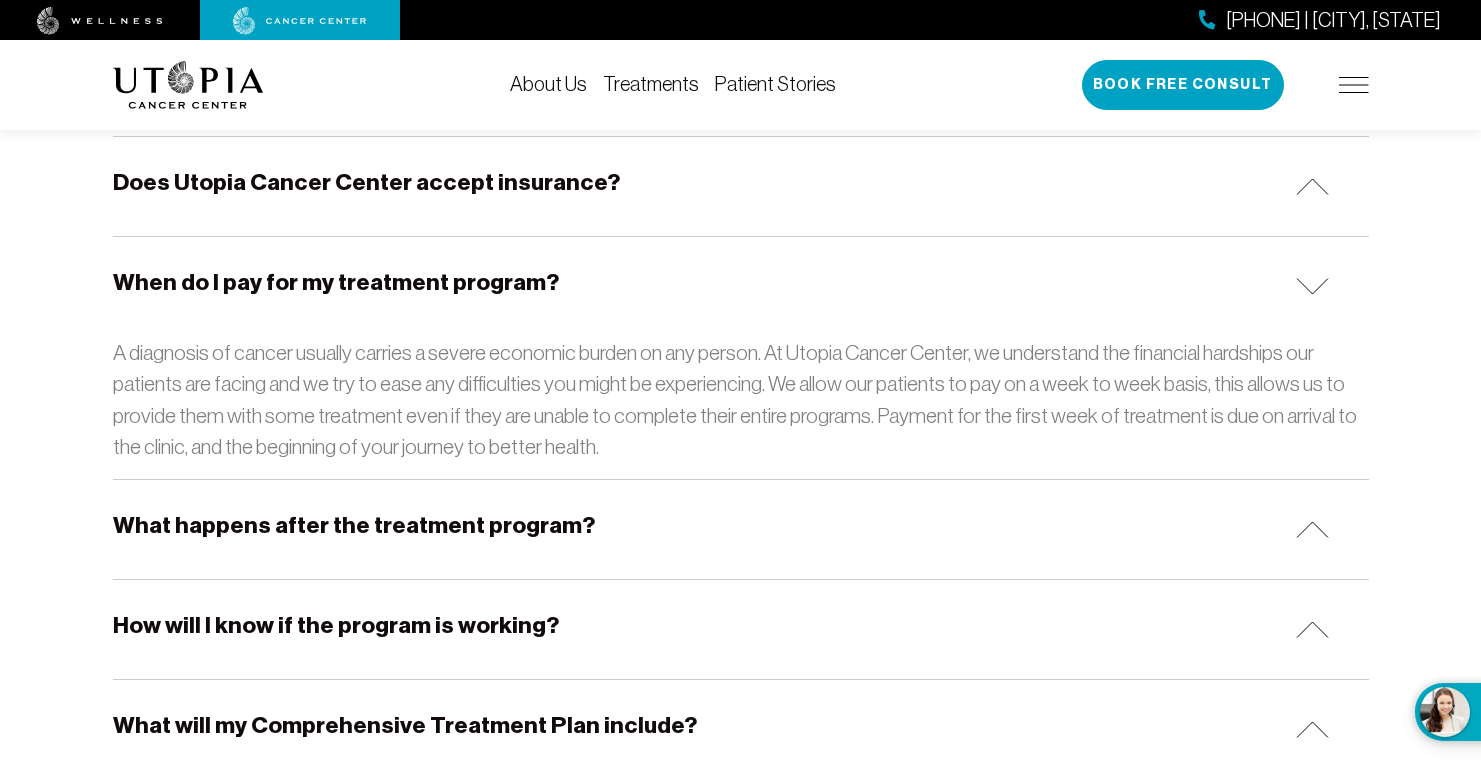 click at bounding box center (1312, 529) 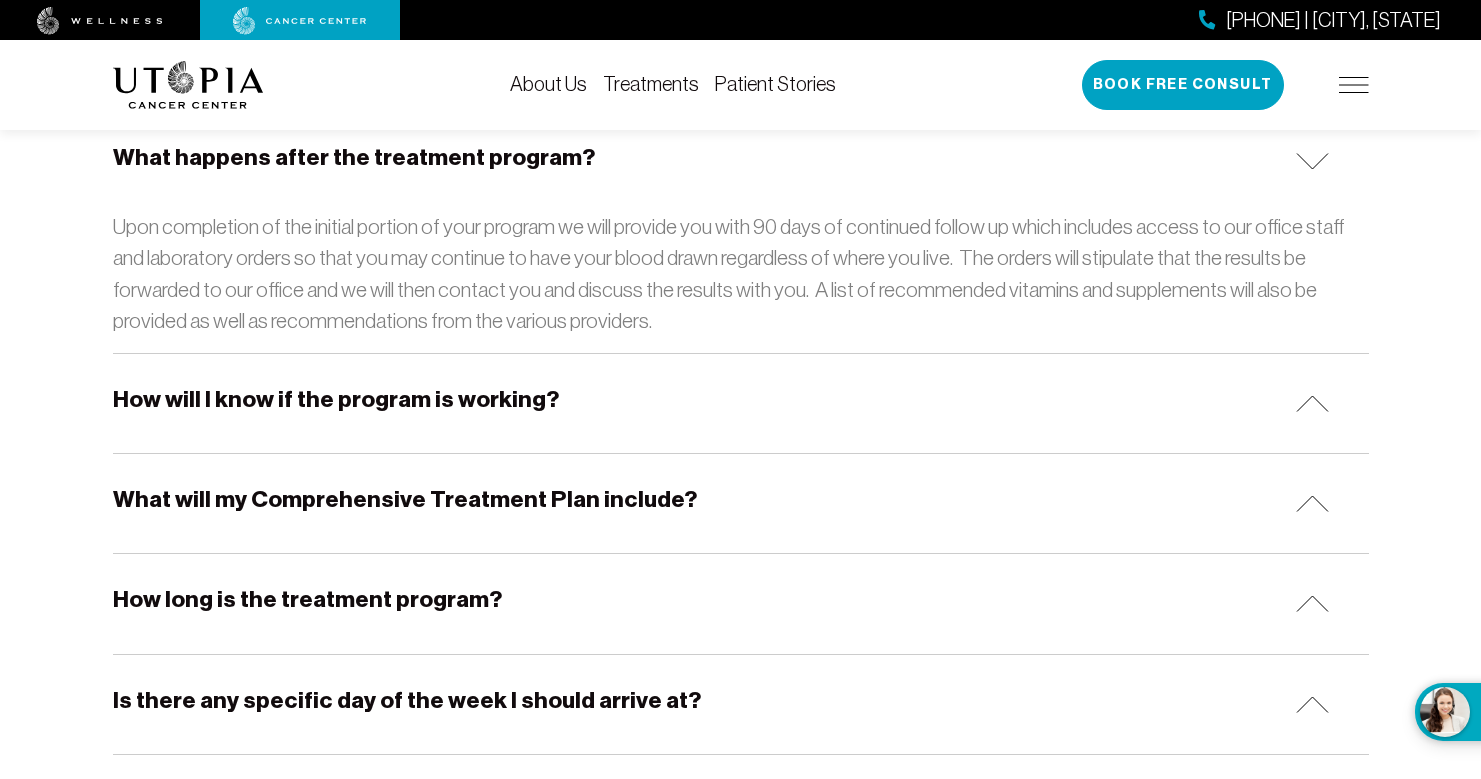 scroll, scrollTop: 2031, scrollLeft: 0, axis: vertical 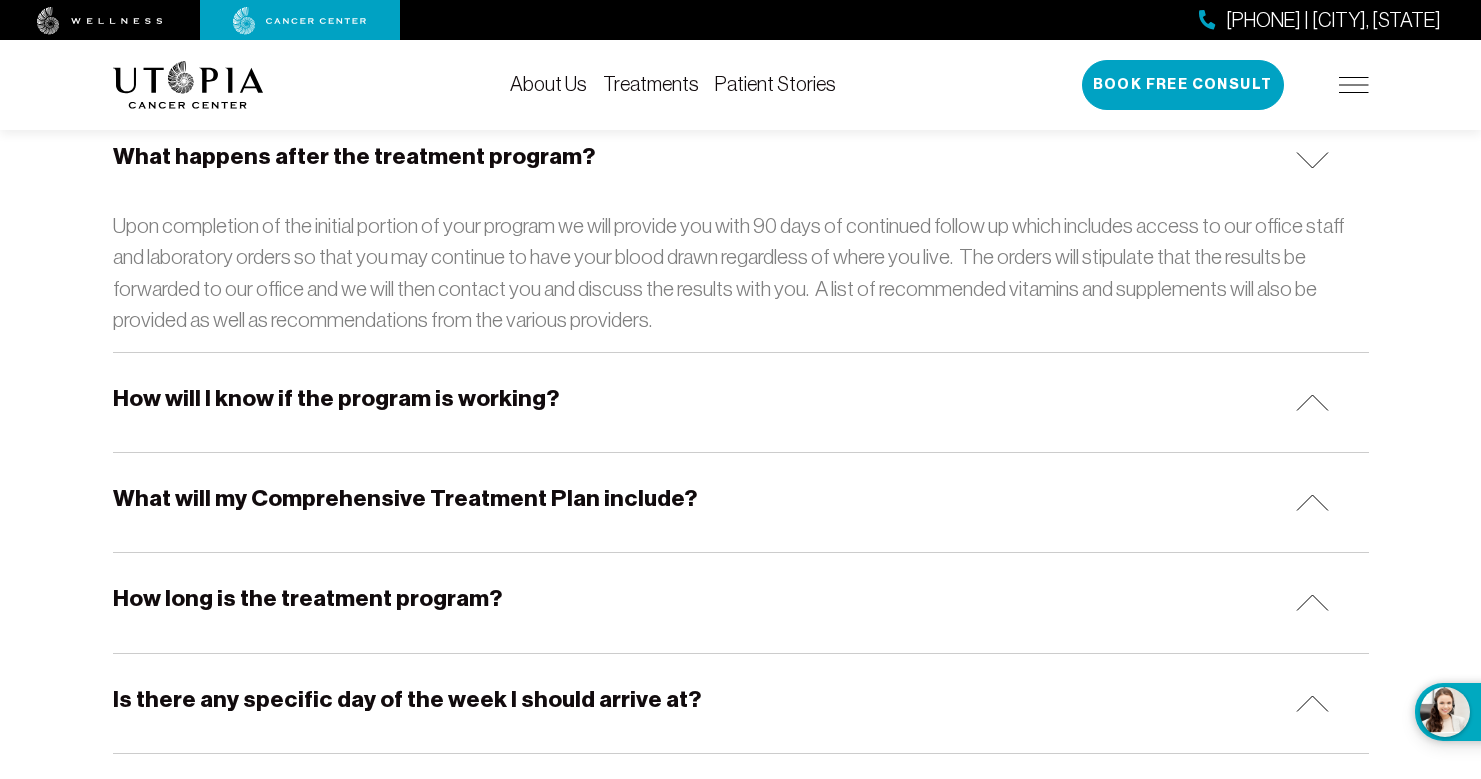 click at bounding box center (1312, 502) 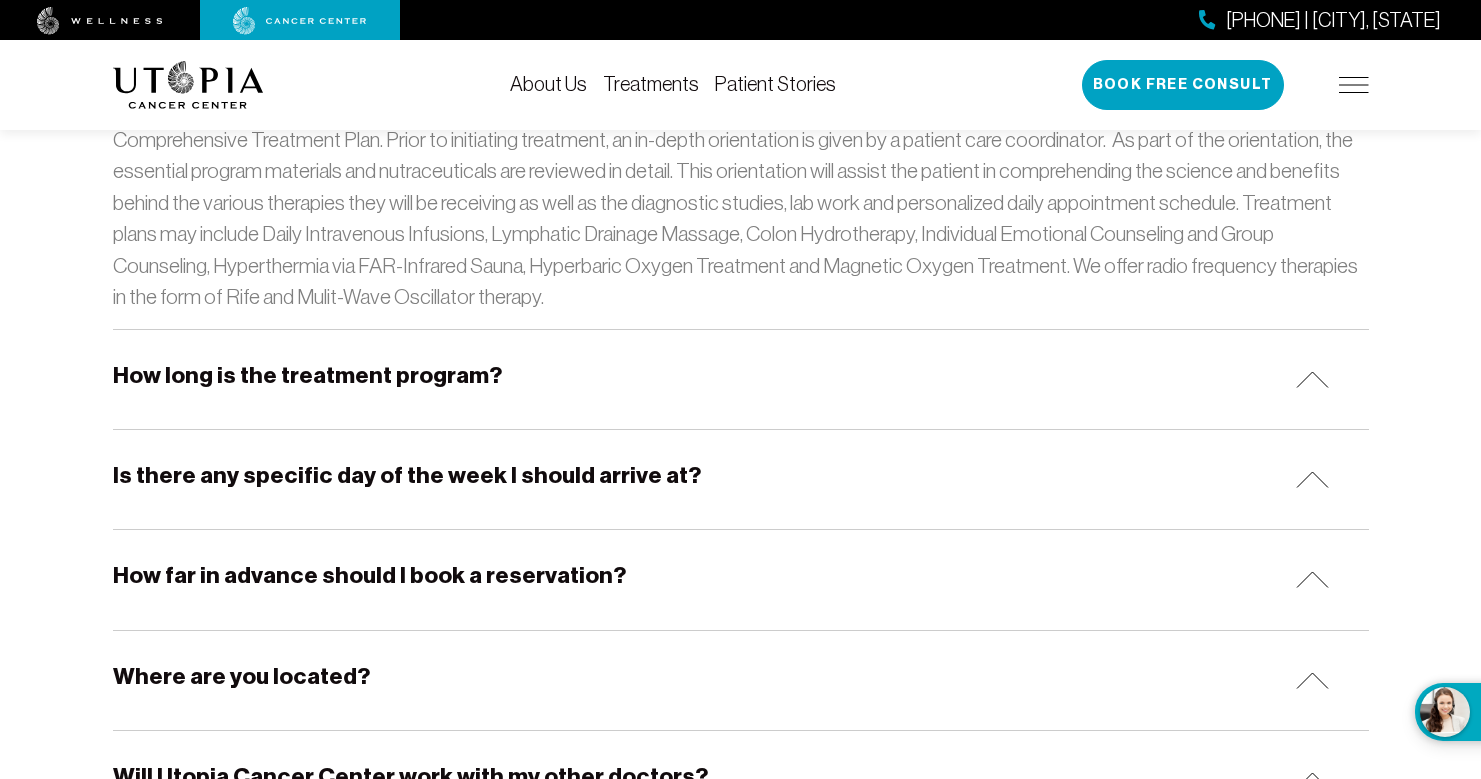 scroll, scrollTop: 2492, scrollLeft: 0, axis: vertical 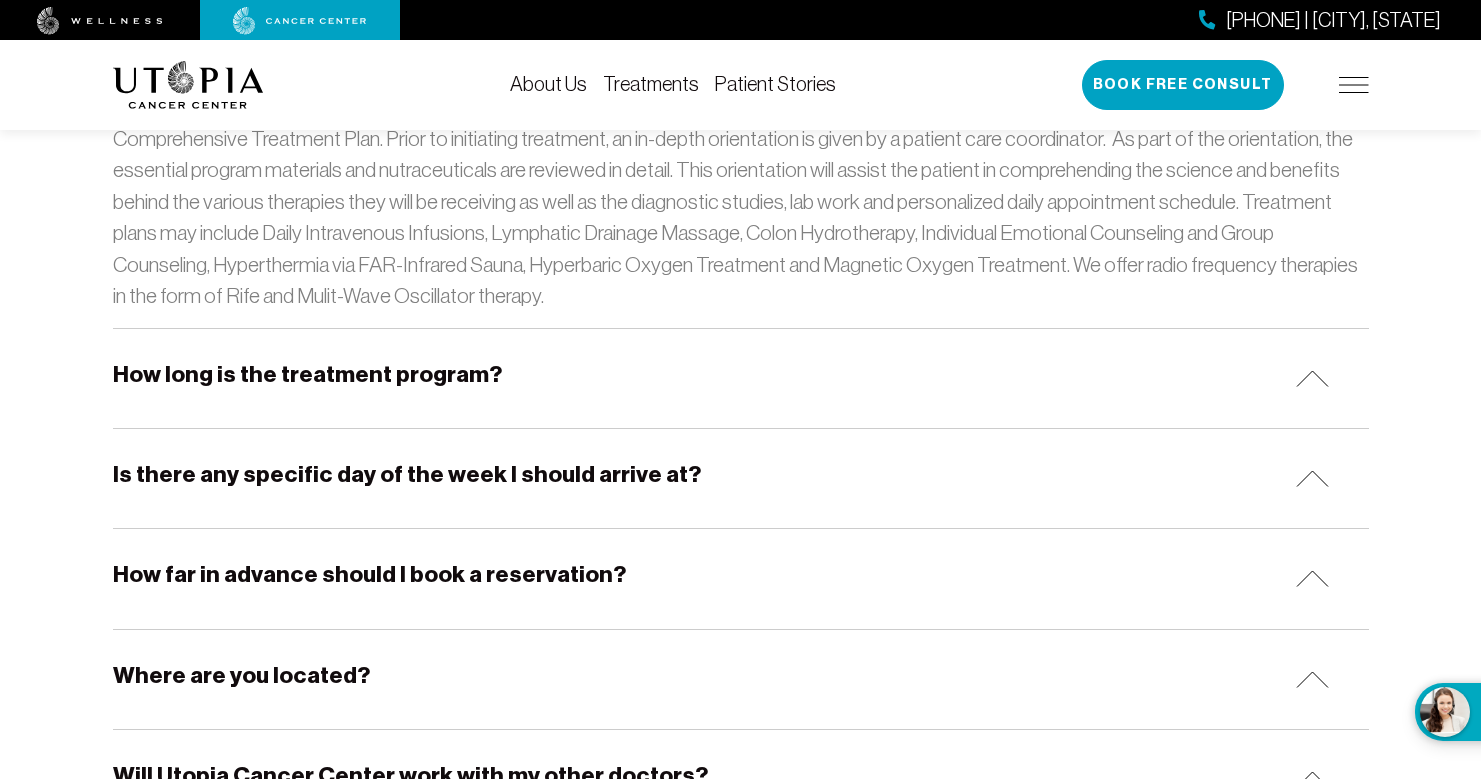 click at bounding box center [1312, 378] 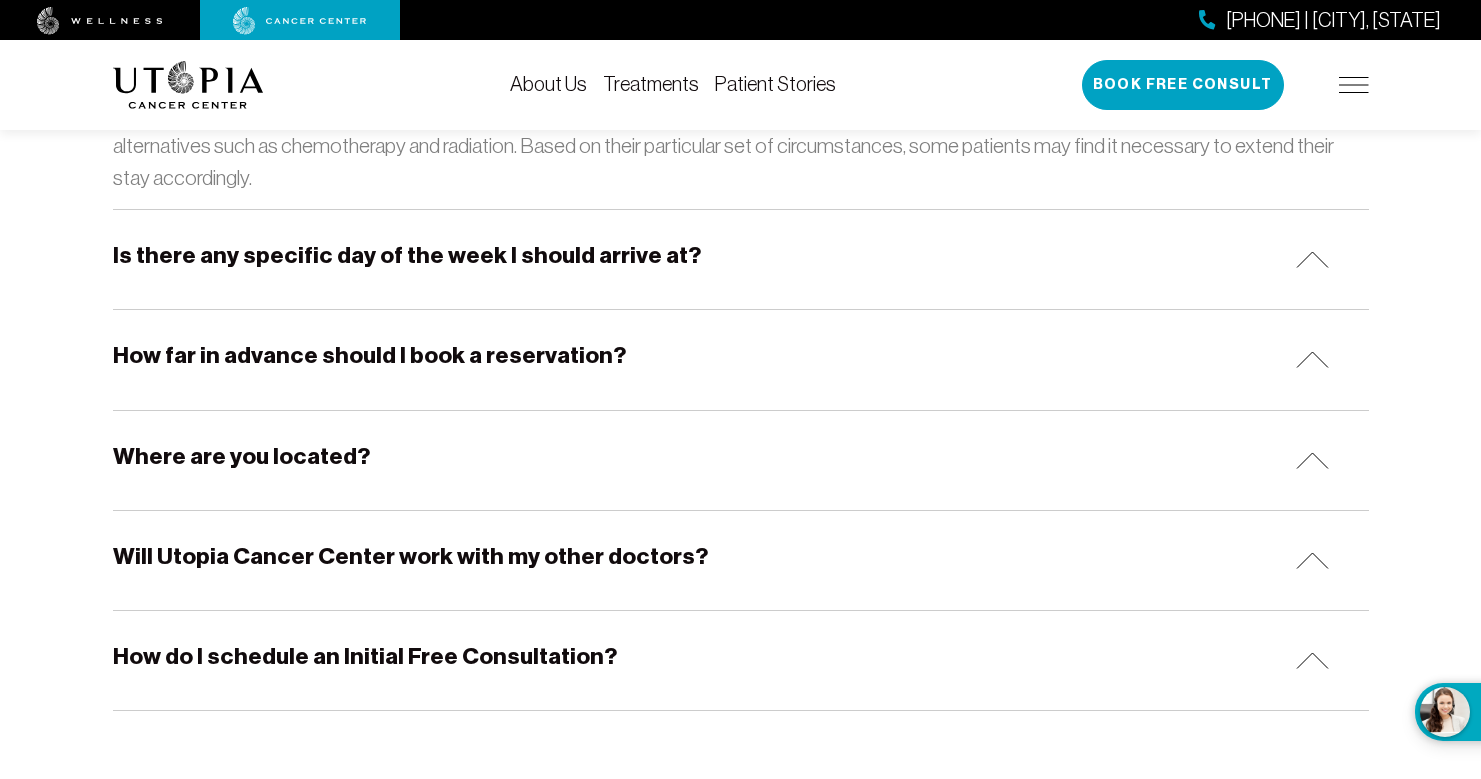 scroll, scrollTop: 2859, scrollLeft: 0, axis: vertical 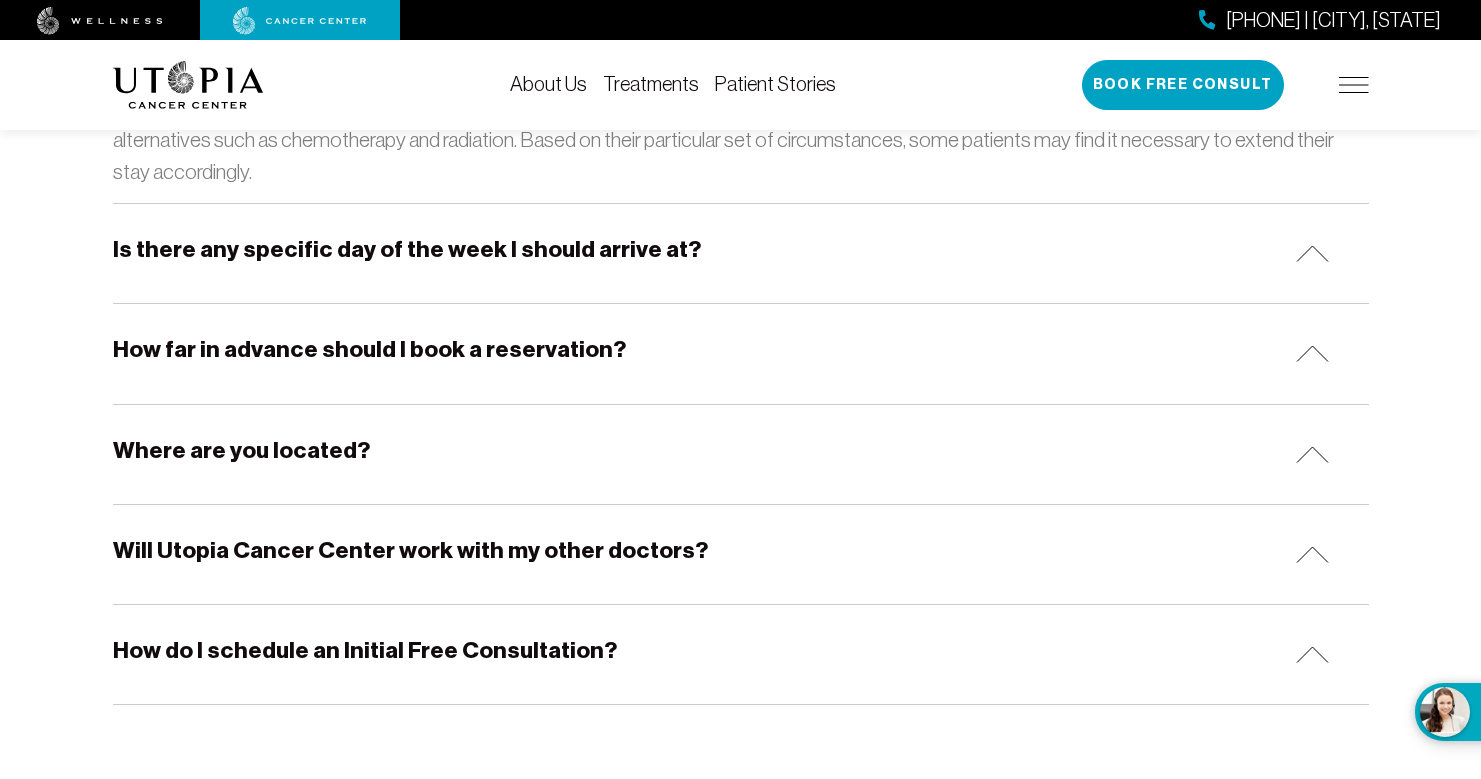click on "Is there any specific day of the week I should arrive at?" at bounding box center [741, 253] 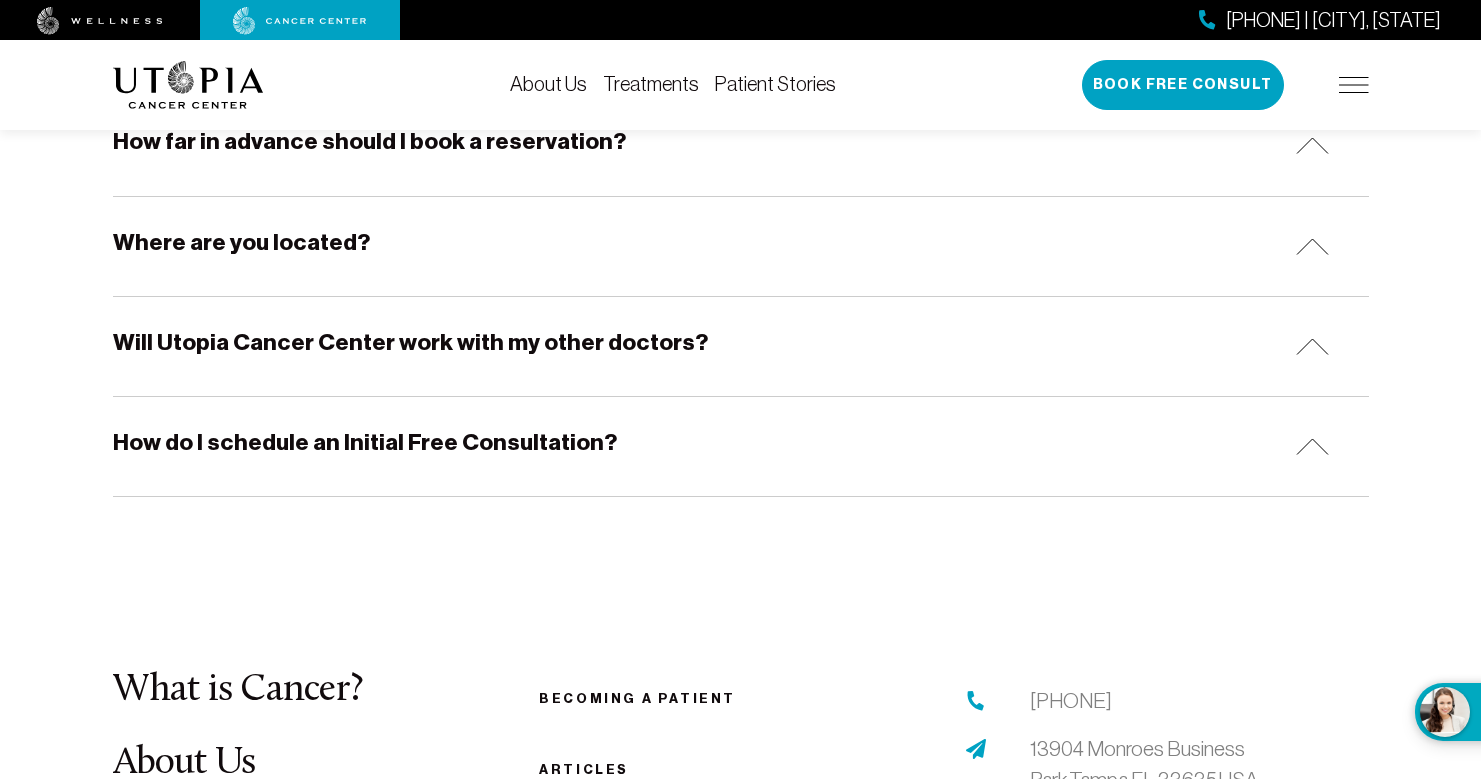 scroll, scrollTop: 3149, scrollLeft: 0, axis: vertical 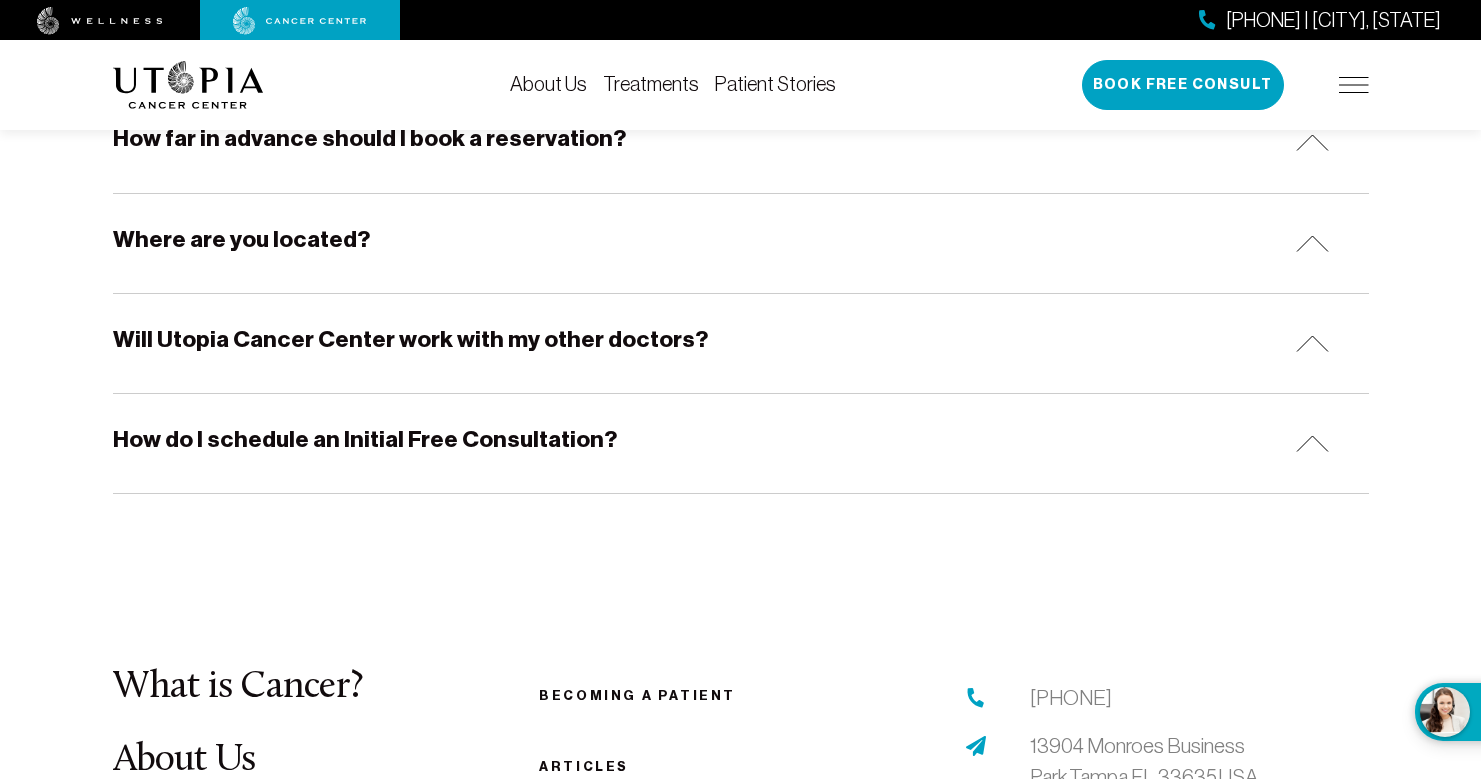 click at bounding box center (1312, 443) 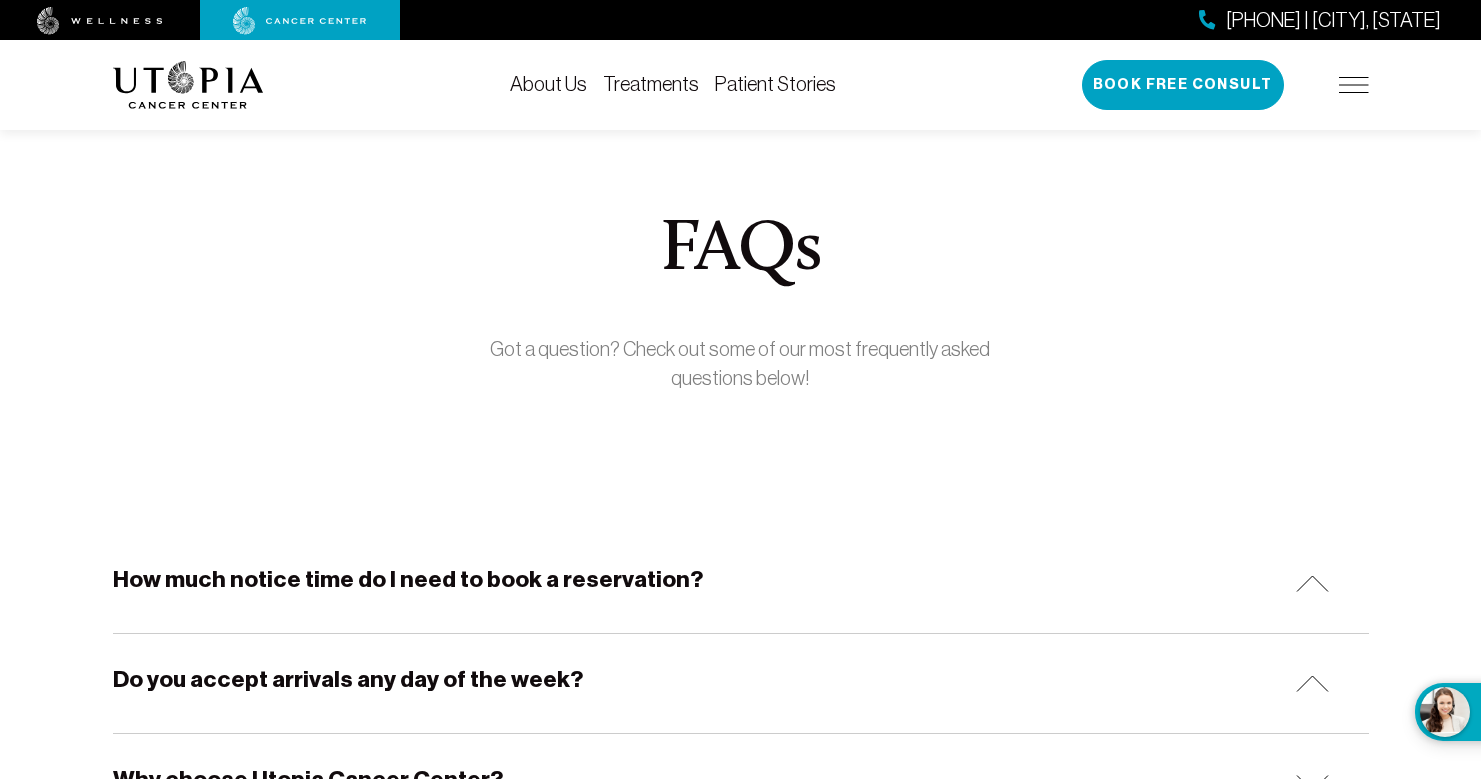 scroll, scrollTop: 0, scrollLeft: 0, axis: both 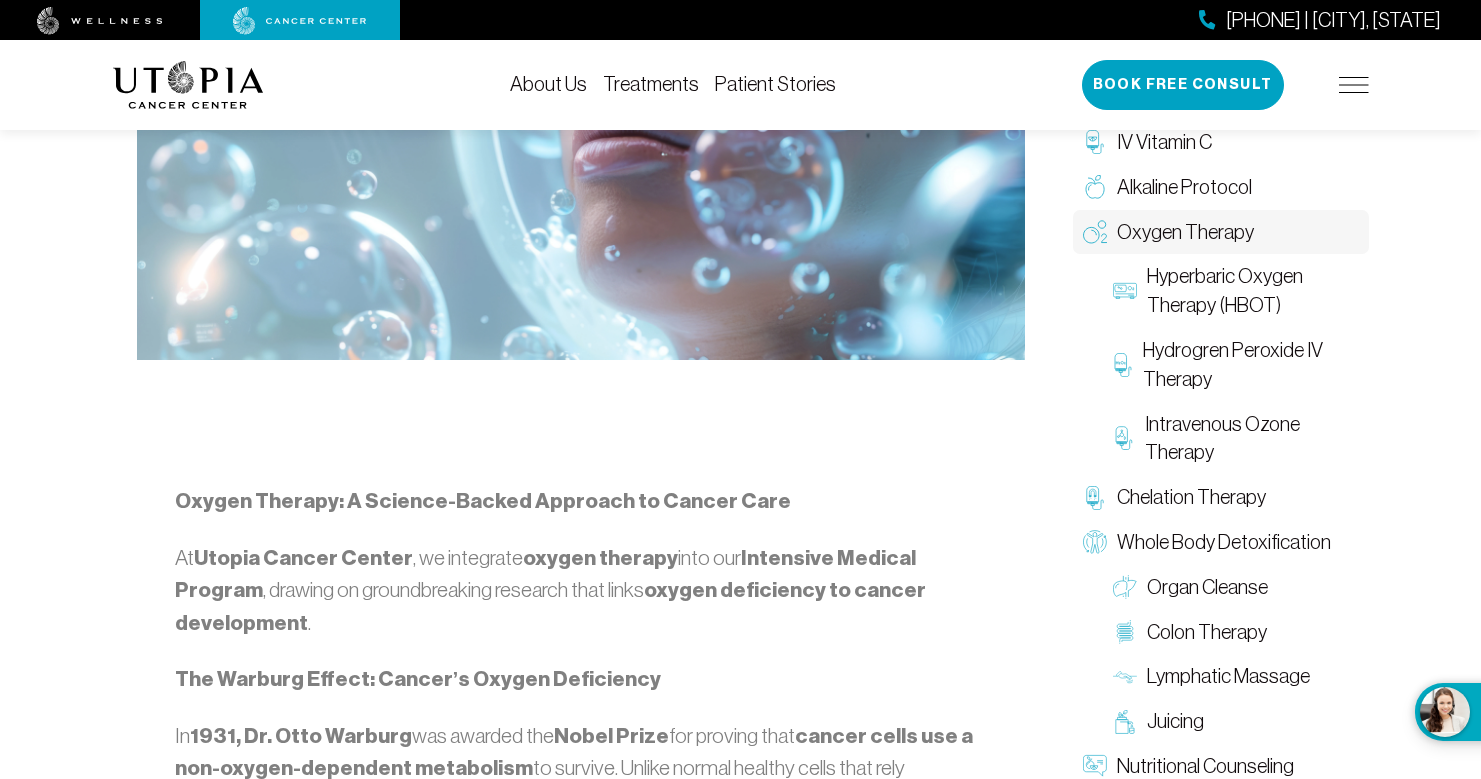 click at bounding box center (100, 21) 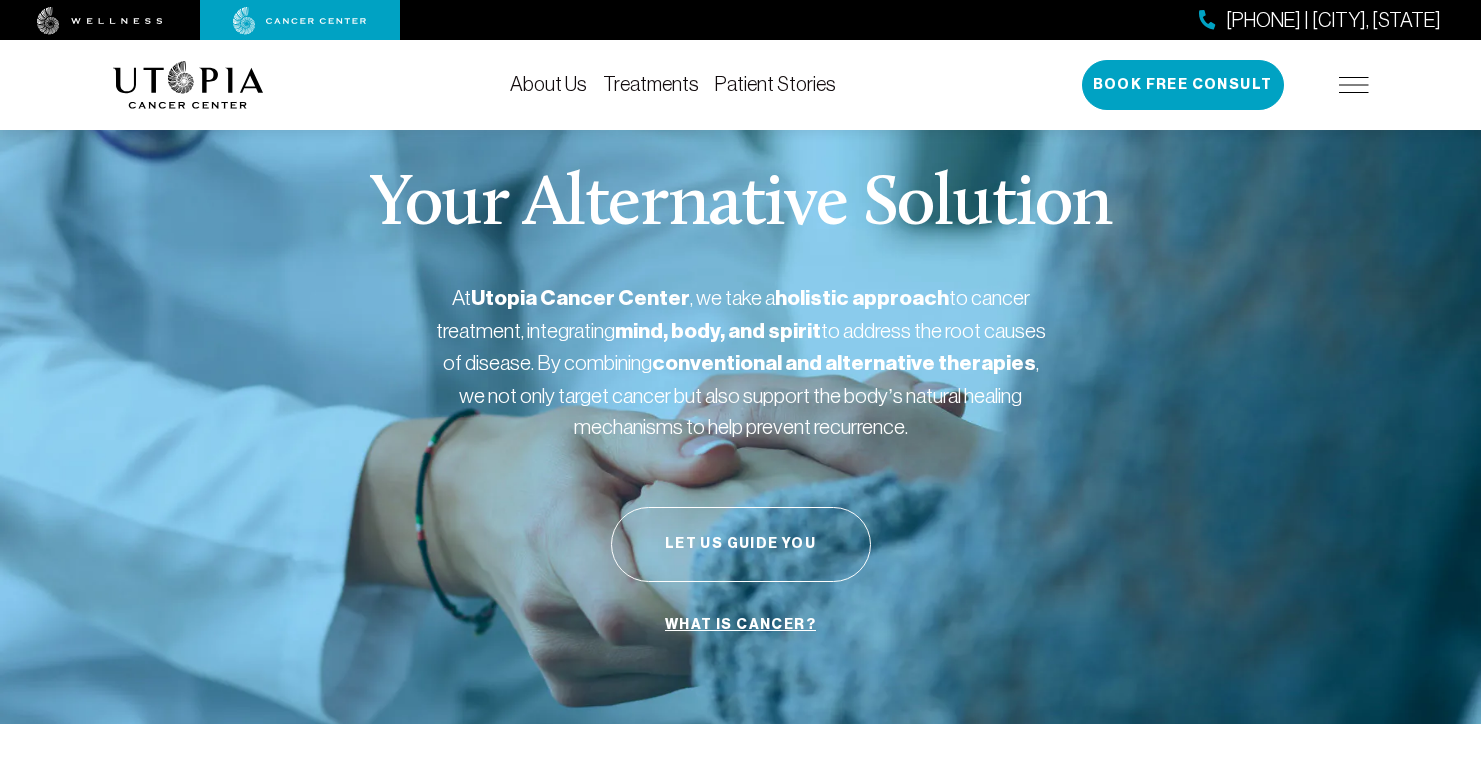 scroll, scrollTop: 0, scrollLeft: 0, axis: both 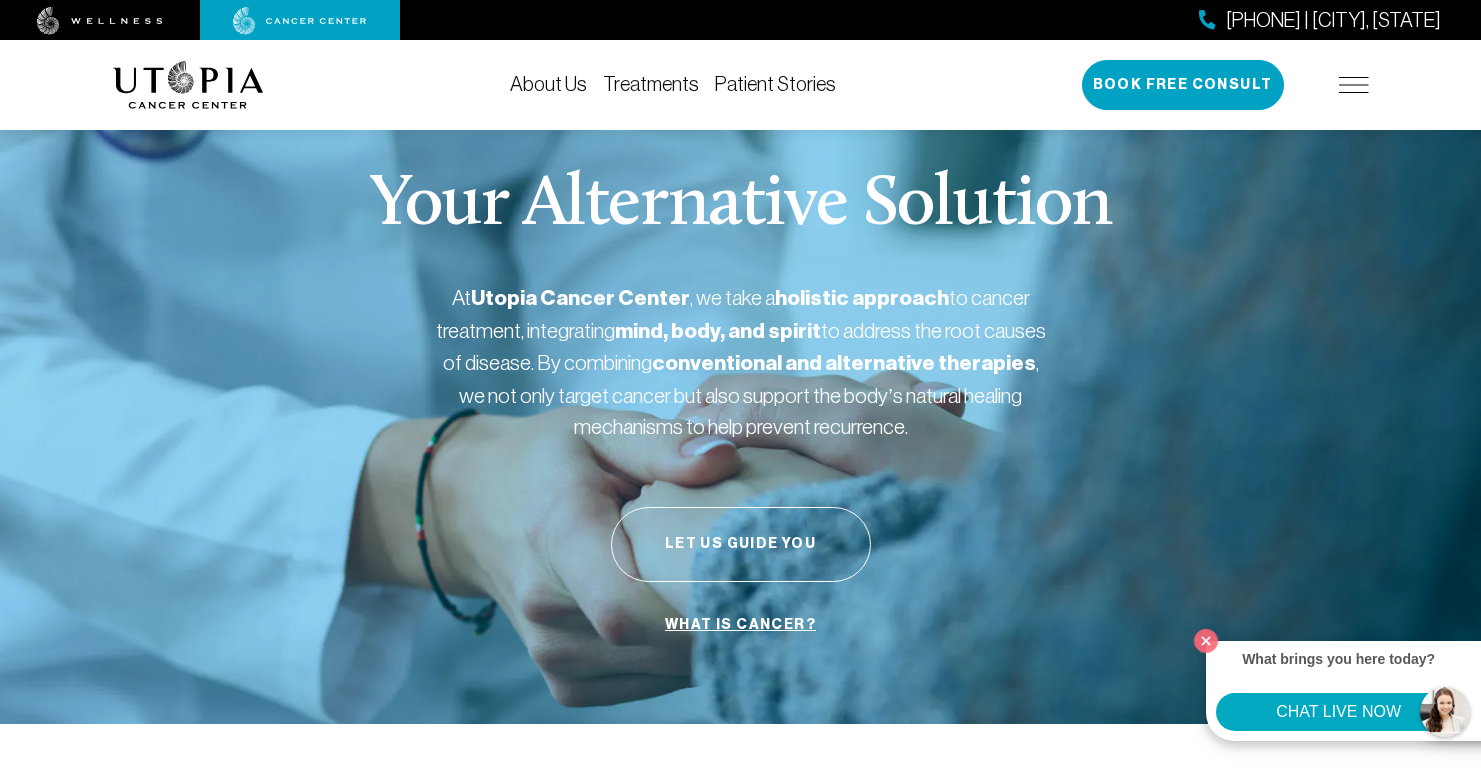 click at bounding box center (1354, 85) 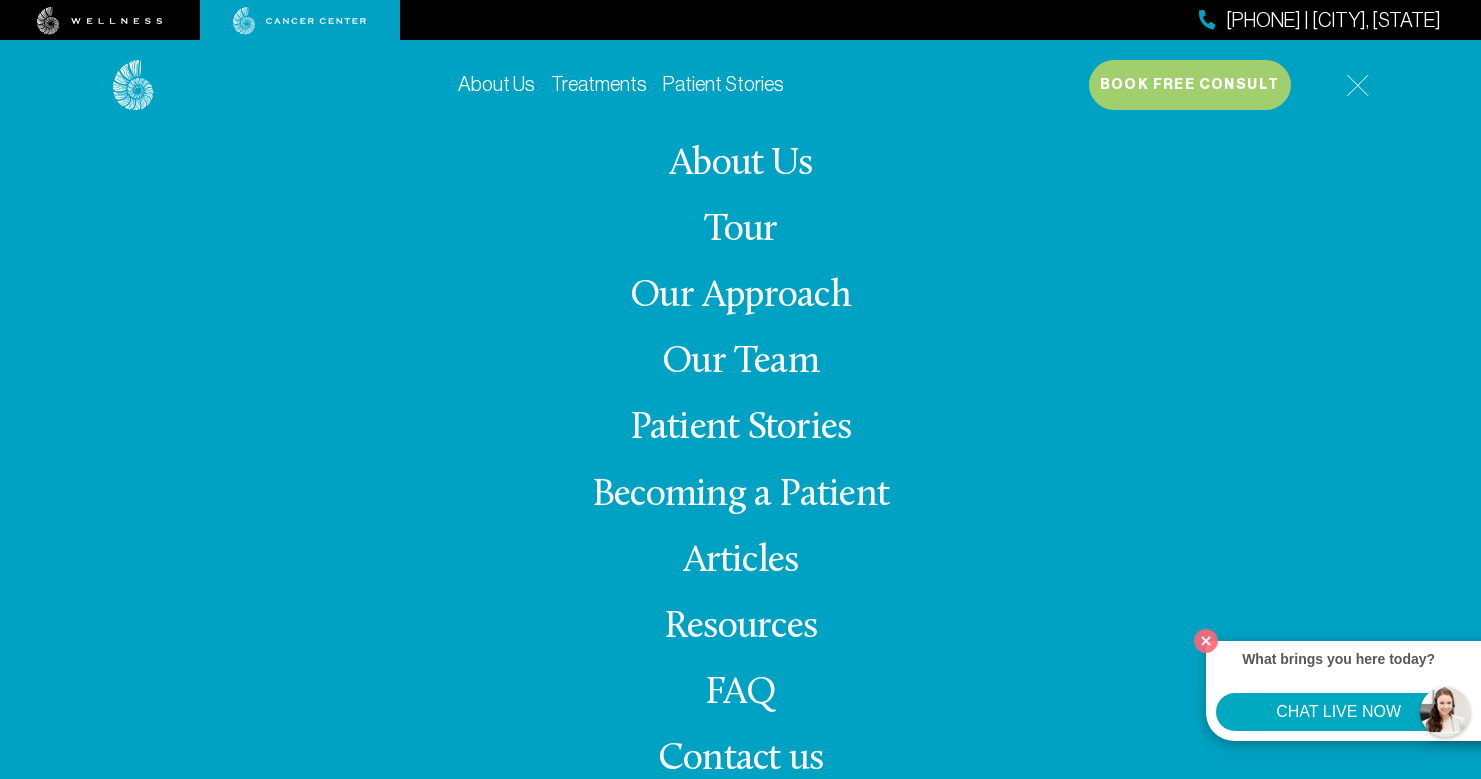 scroll, scrollTop: 0, scrollLeft: 0, axis: both 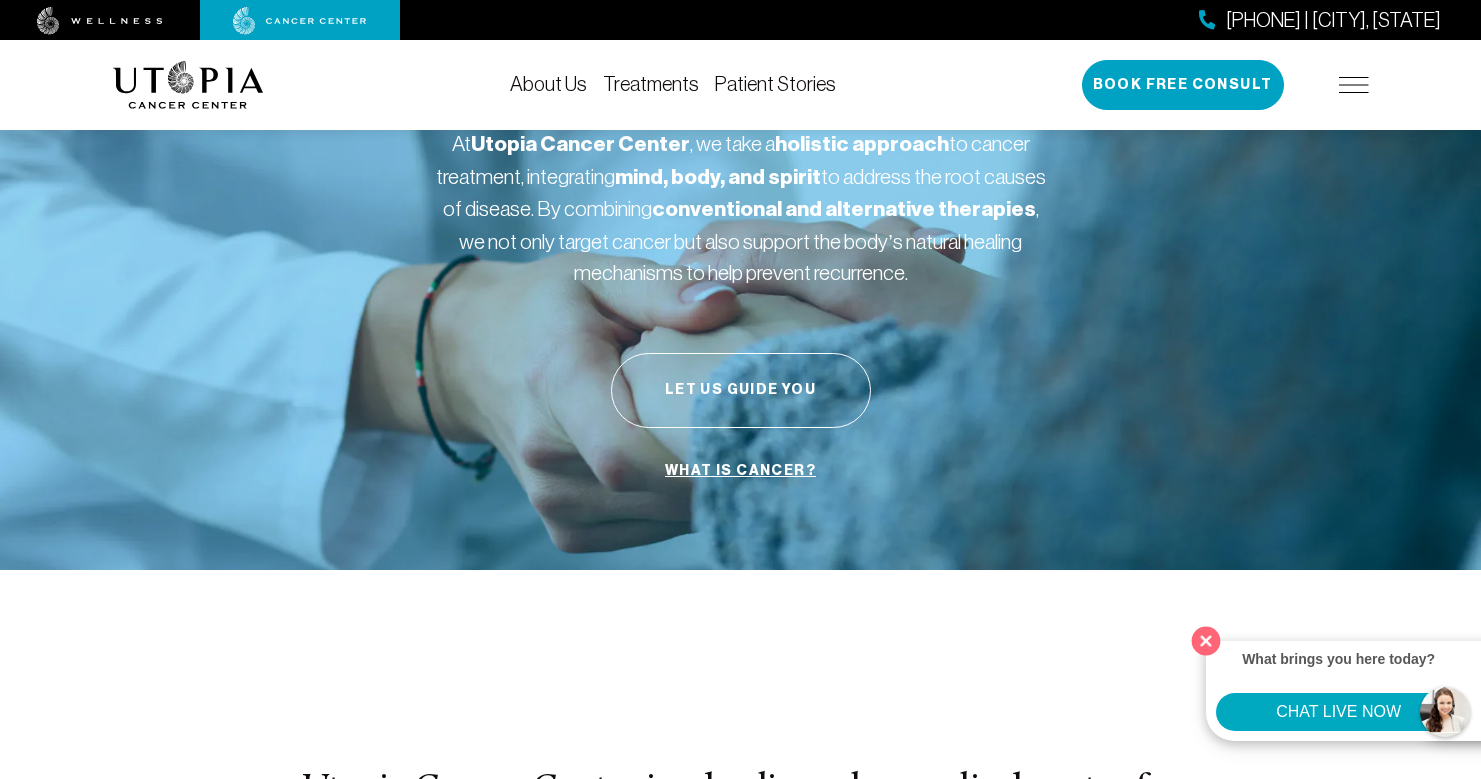 click at bounding box center (1206, 640) 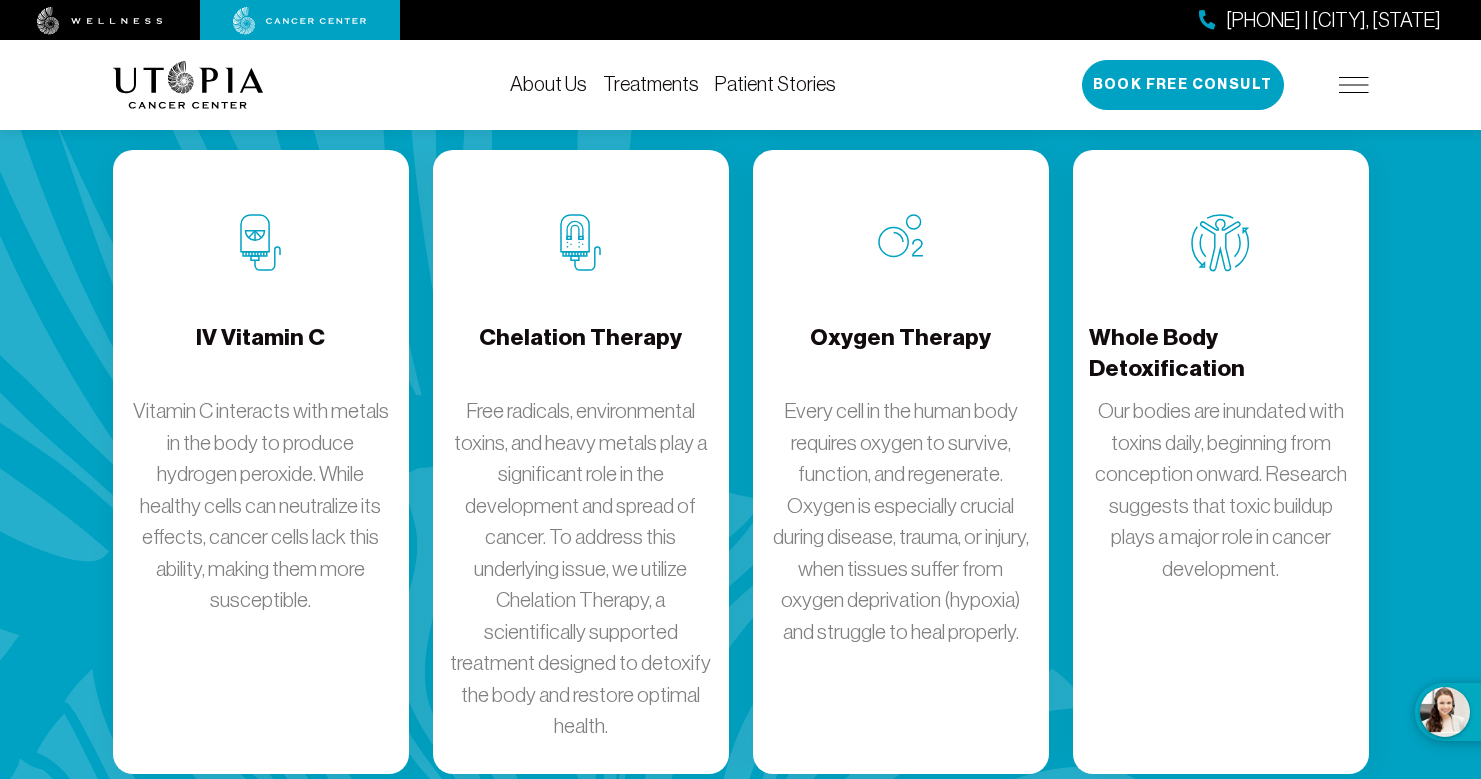 scroll, scrollTop: 2673, scrollLeft: 0, axis: vertical 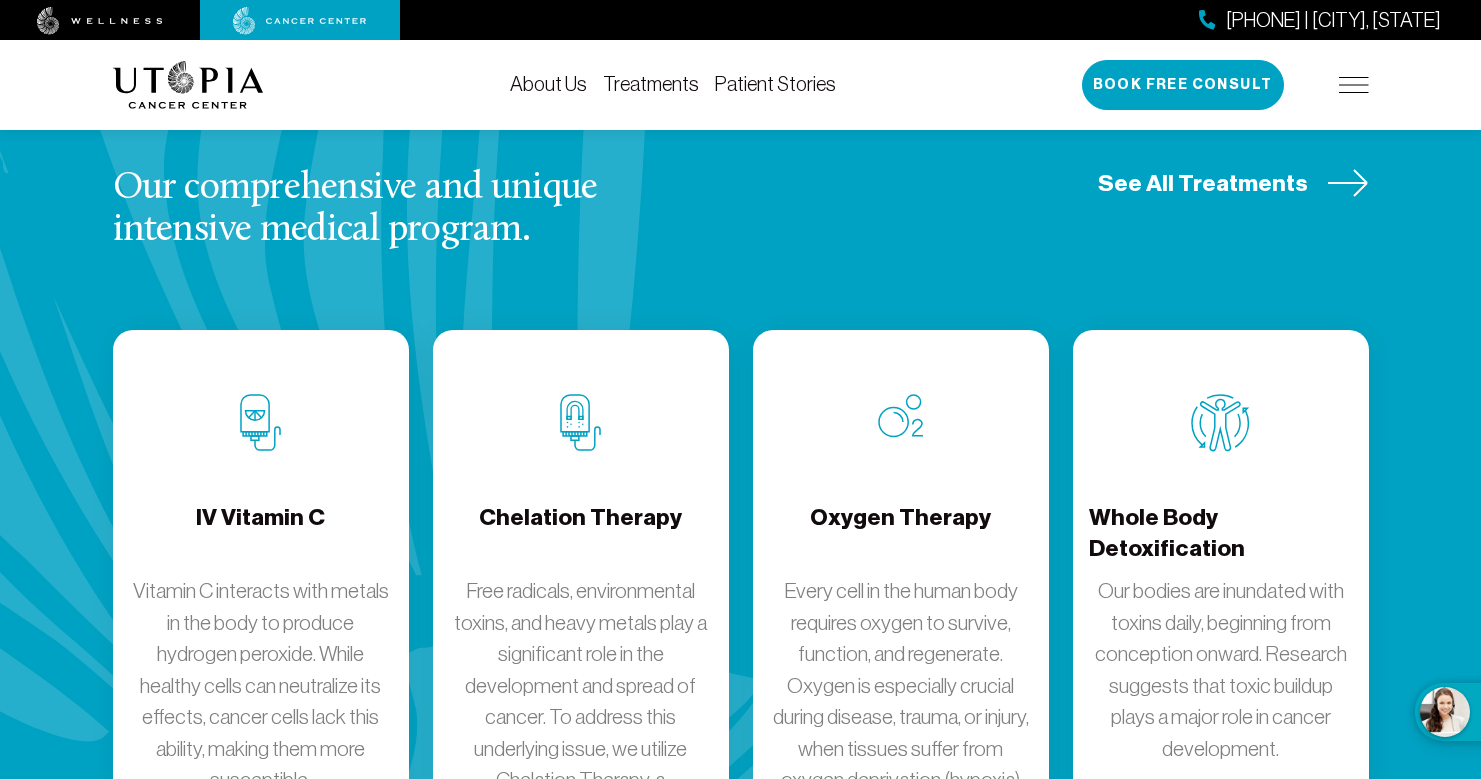 click on "See All Treatments" at bounding box center (1203, 183) 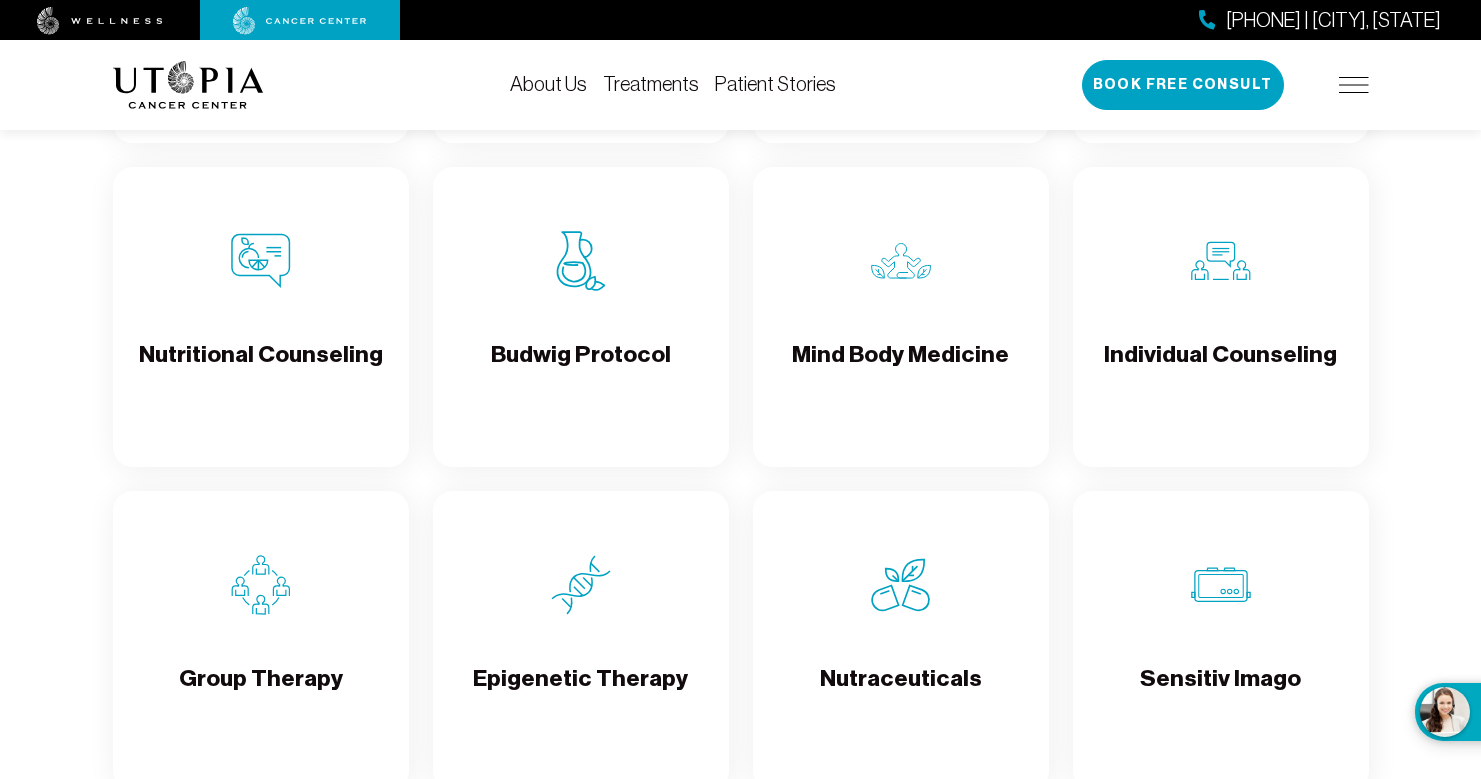 scroll, scrollTop: 2977, scrollLeft: 0, axis: vertical 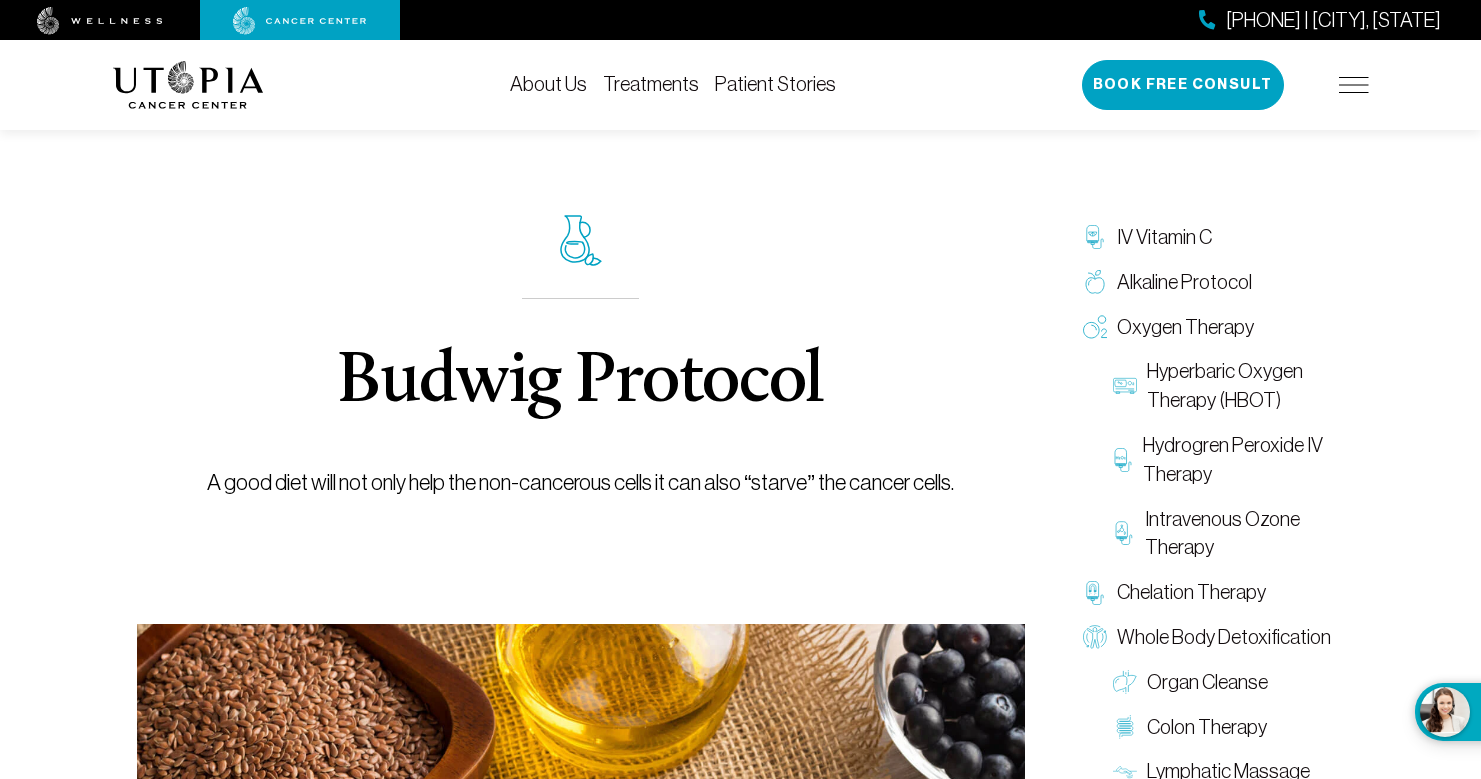 click at bounding box center [100, 21] 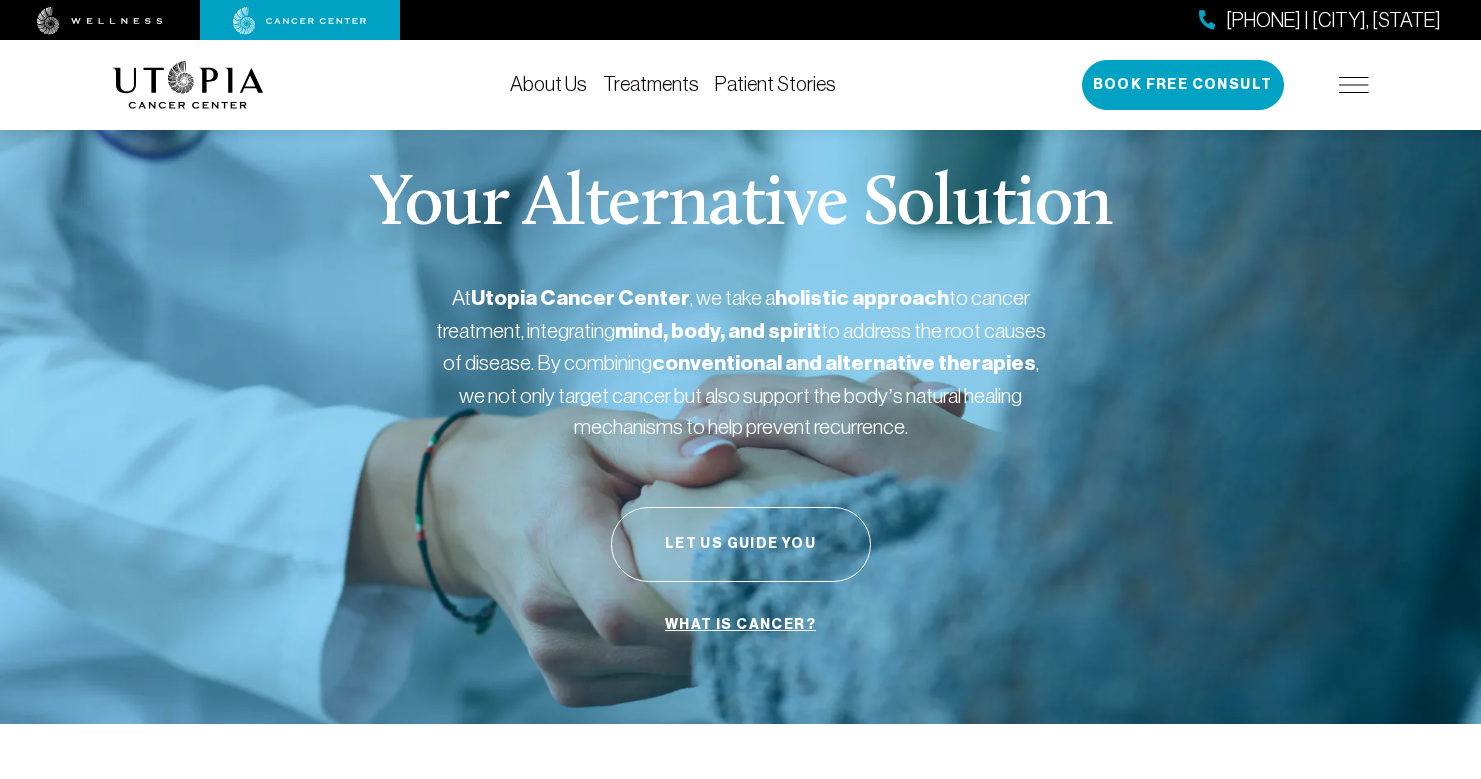 scroll, scrollTop: 0, scrollLeft: 0, axis: both 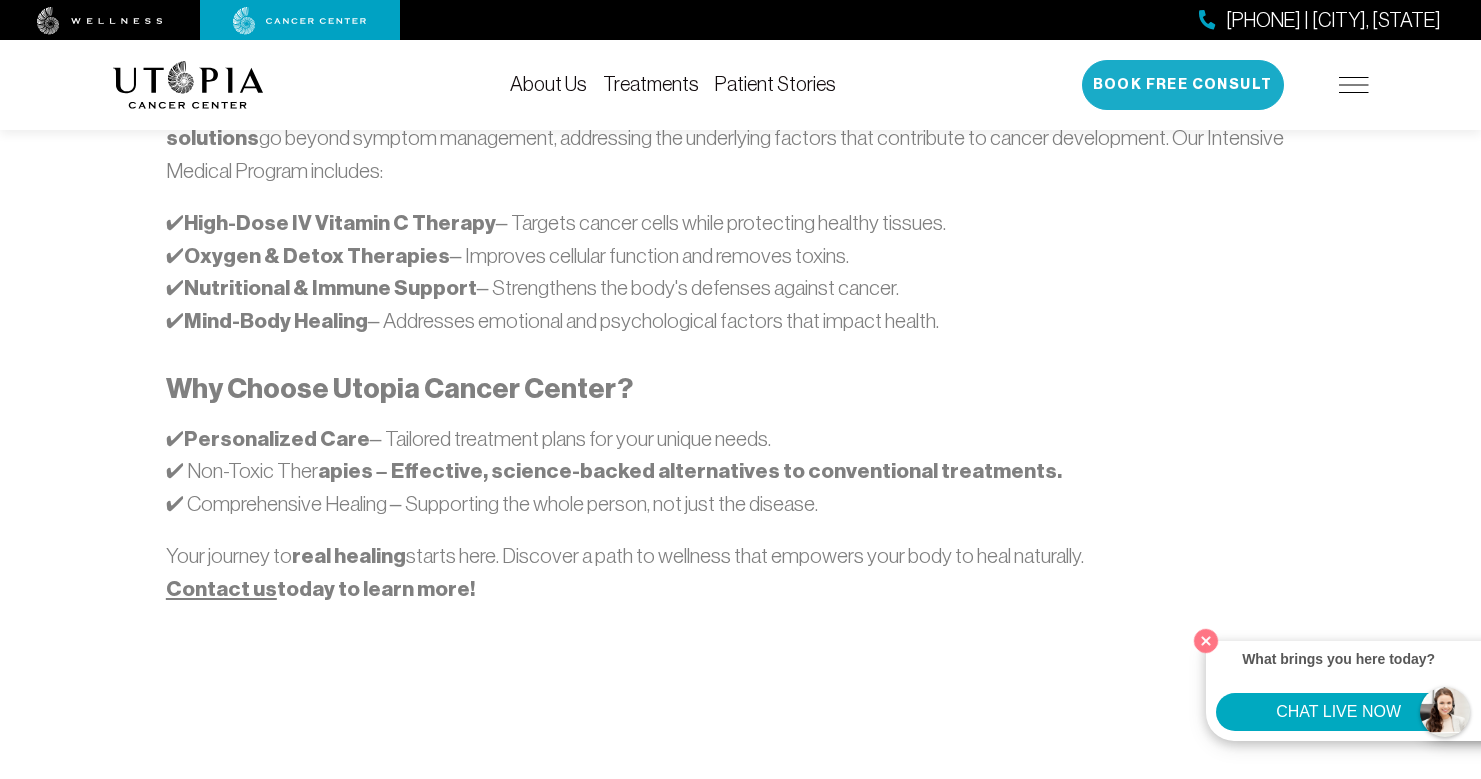click on "Book Free Consult" at bounding box center [1183, 85] 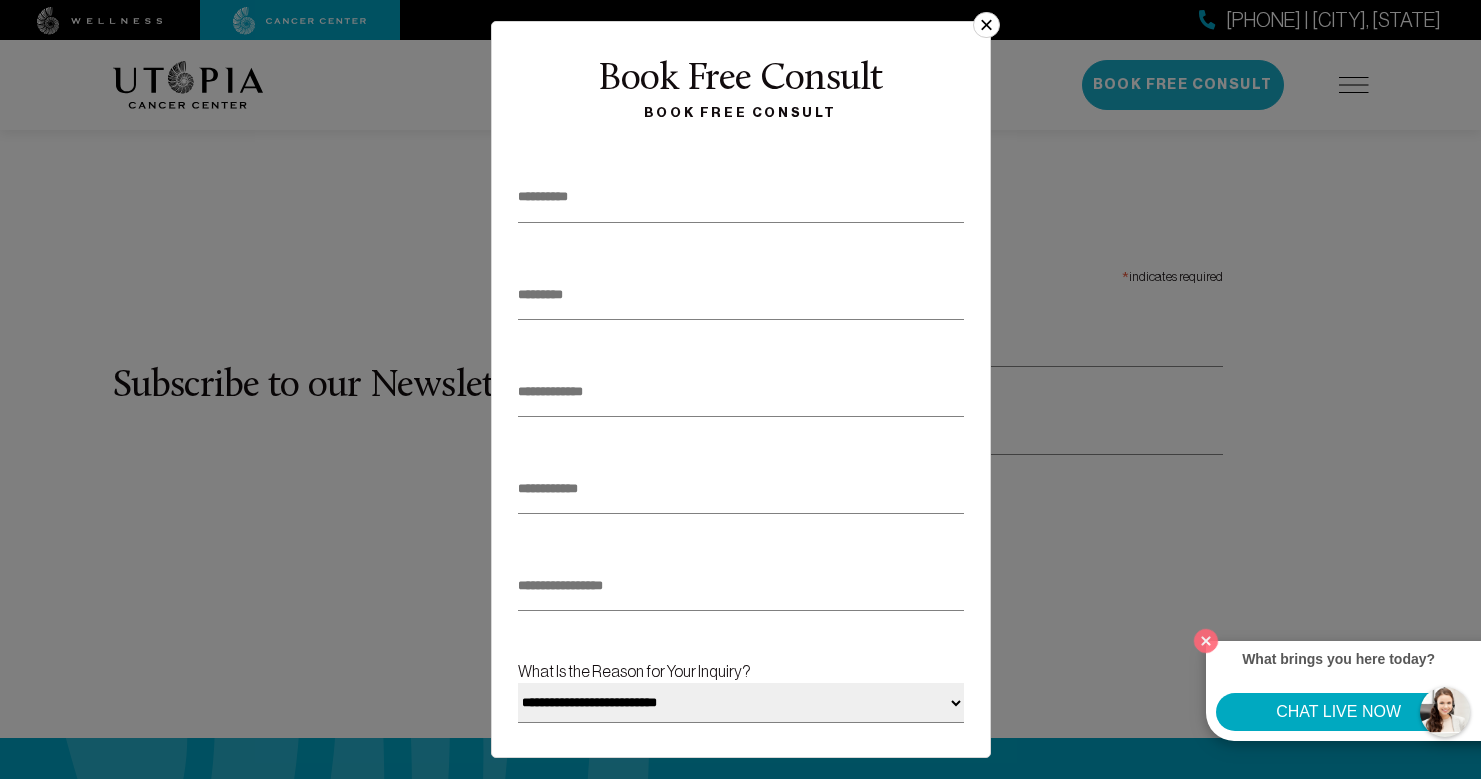 scroll, scrollTop: 1807, scrollLeft: 0, axis: vertical 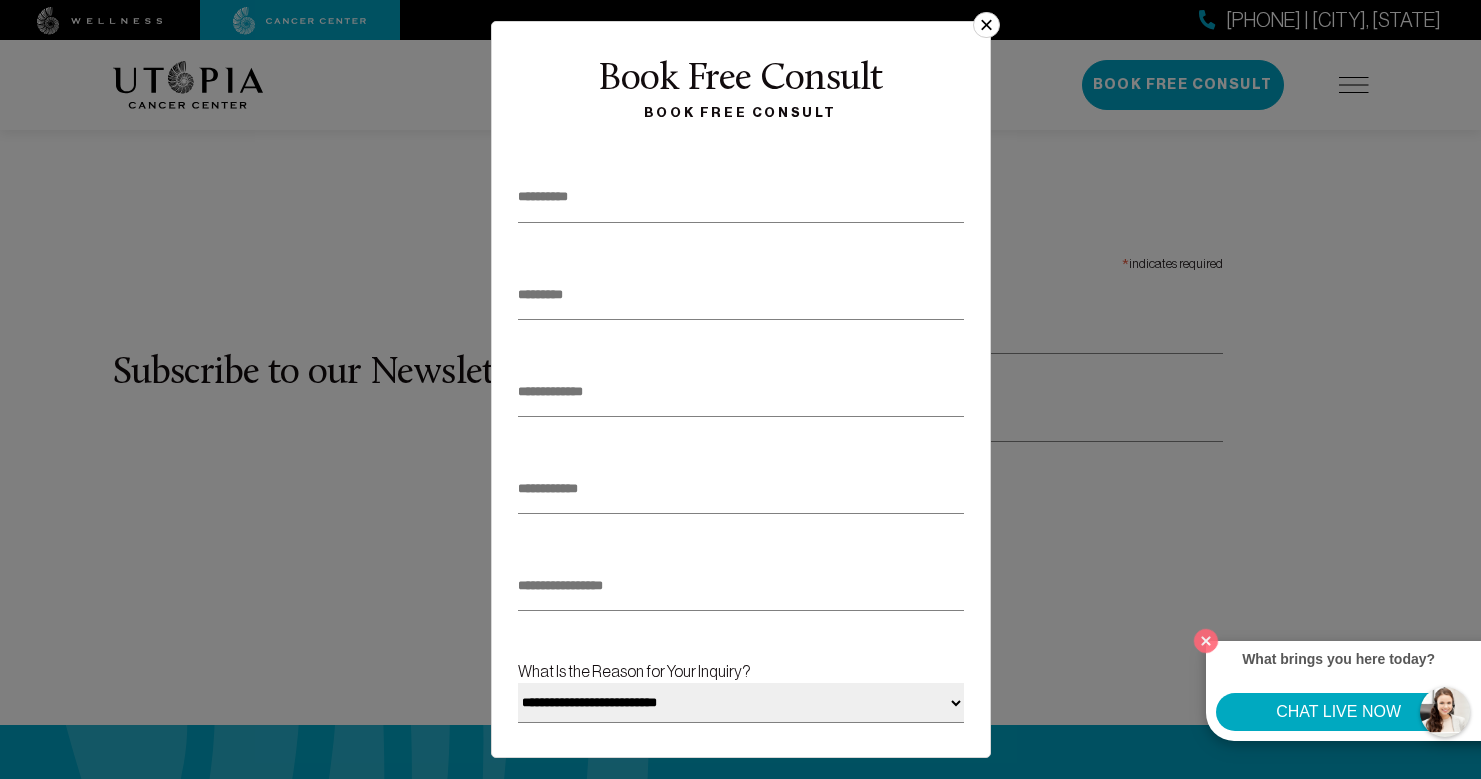 click on "×" at bounding box center [986, 25] 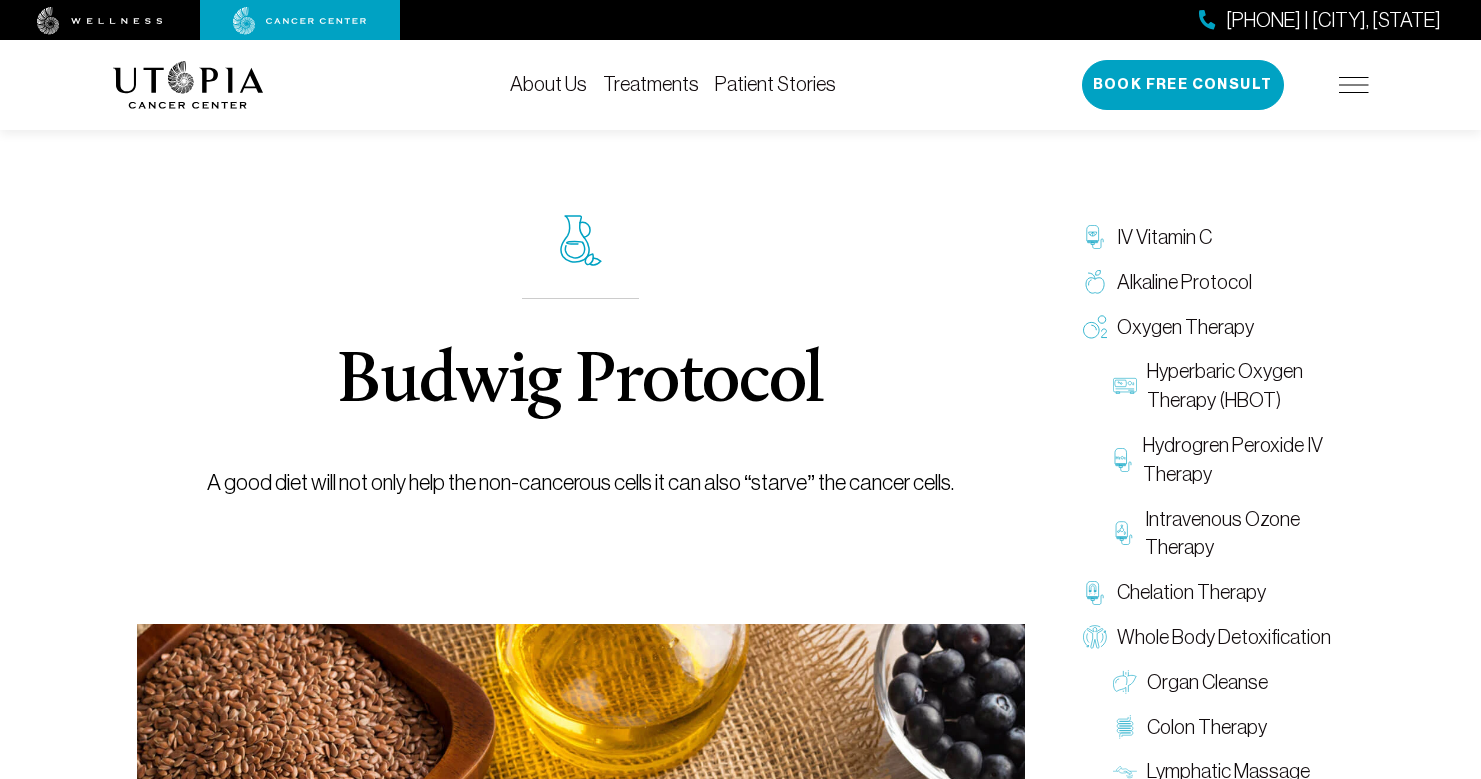 scroll, scrollTop: 0, scrollLeft: 0, axis: both 